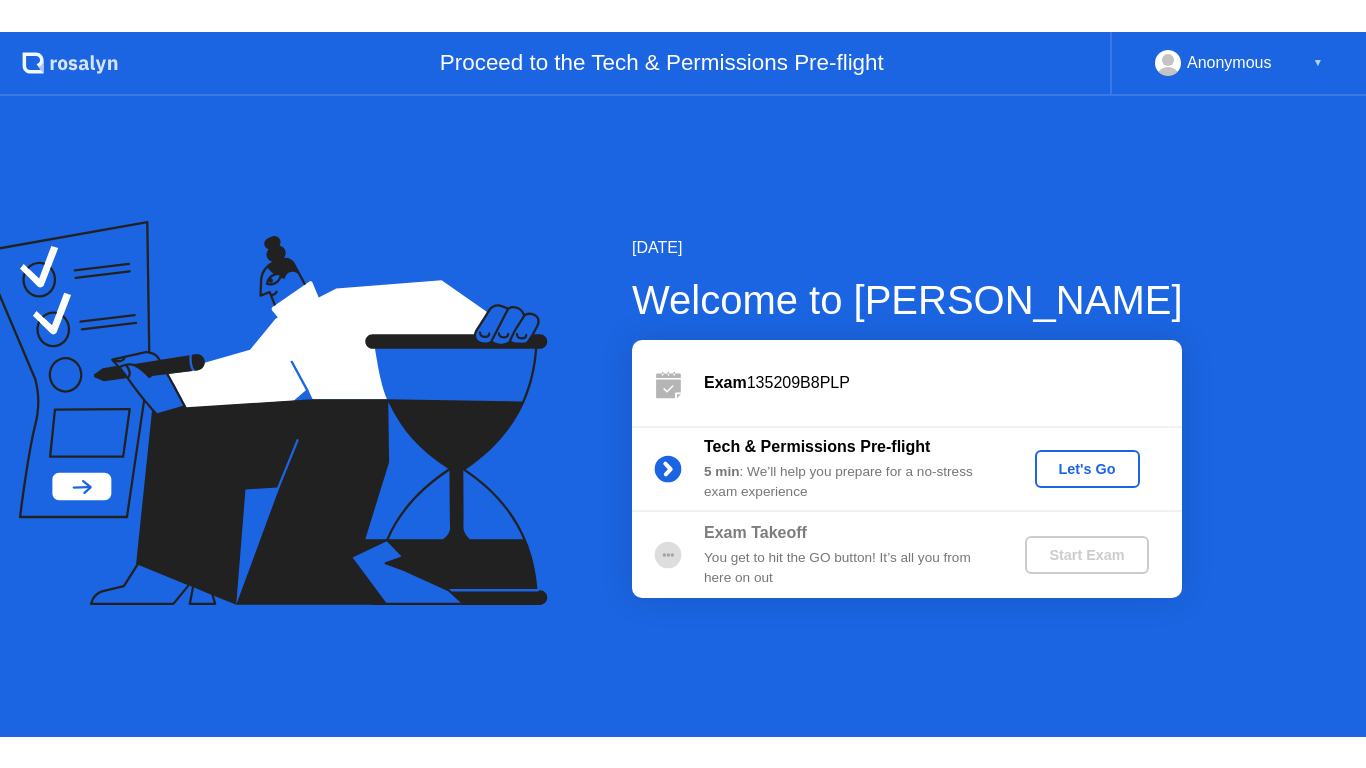 scroll, scrollTop: 0, scrollLeft: 0, axis: both 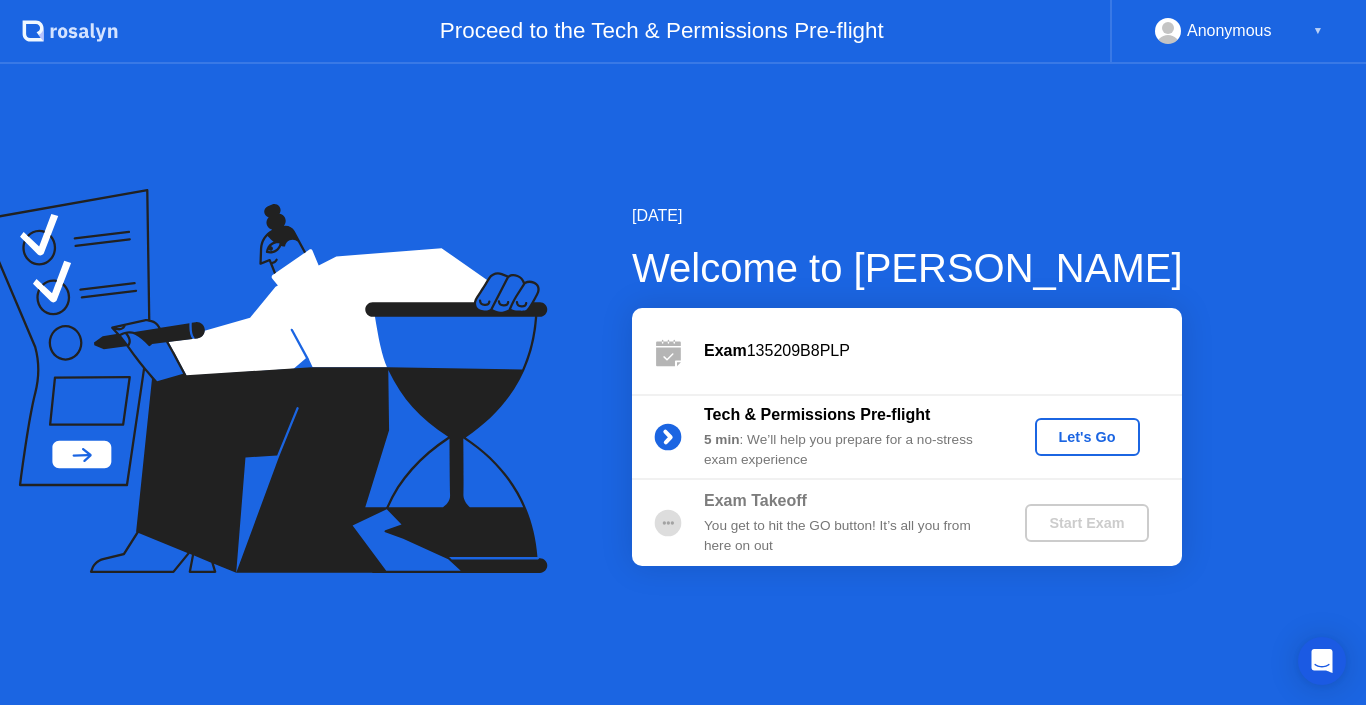 click on "Start Exam" 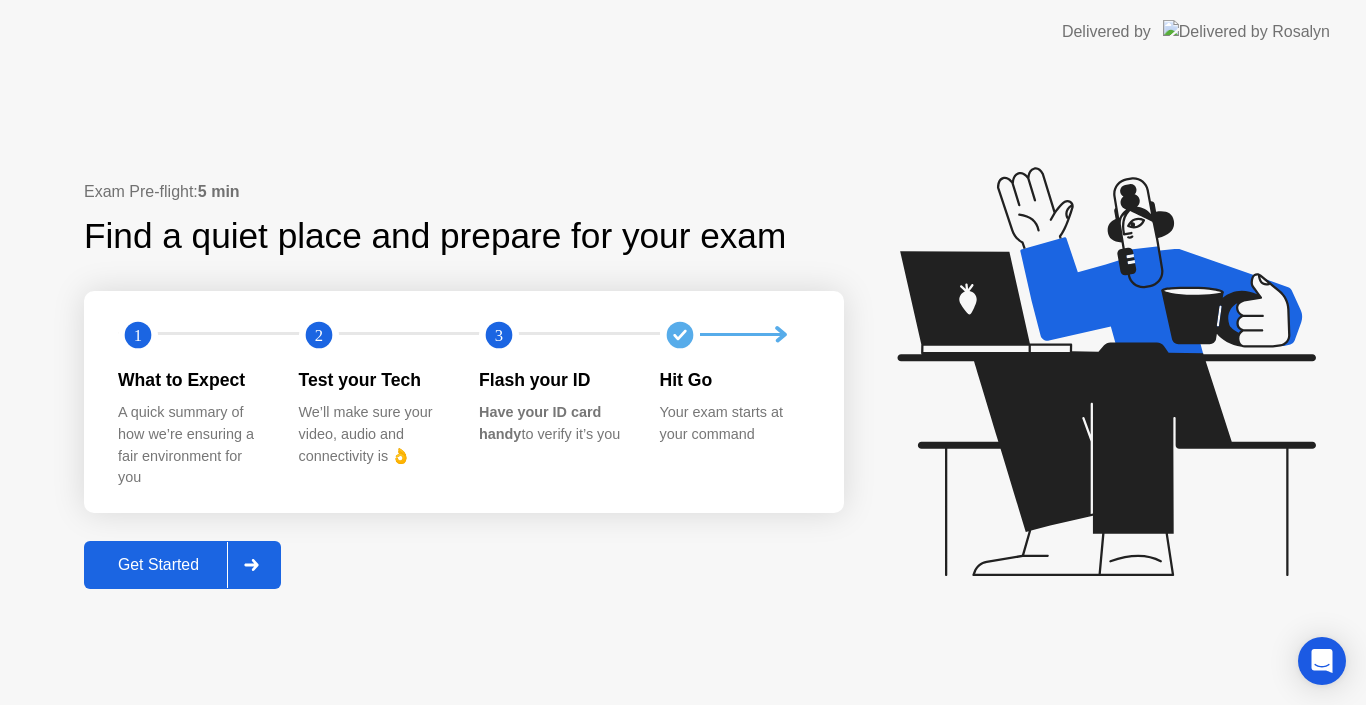 click on "Get Started" 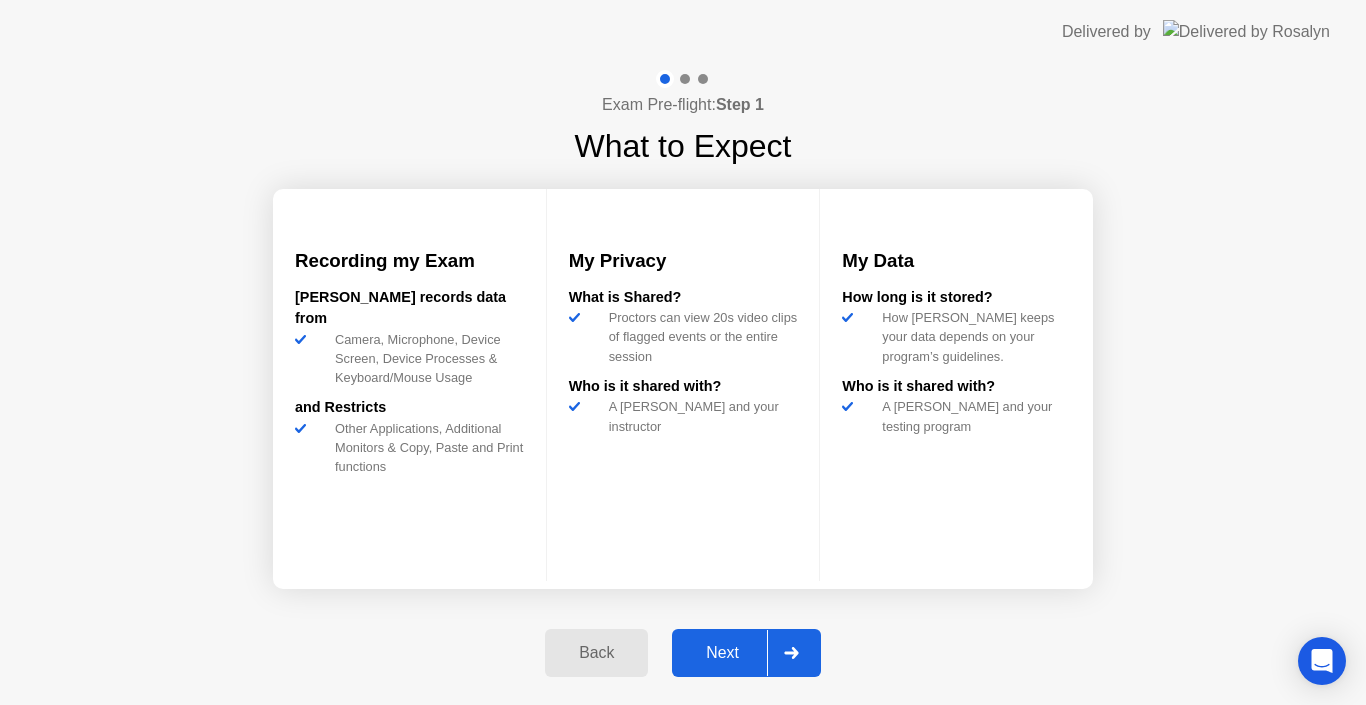 click on "Next" 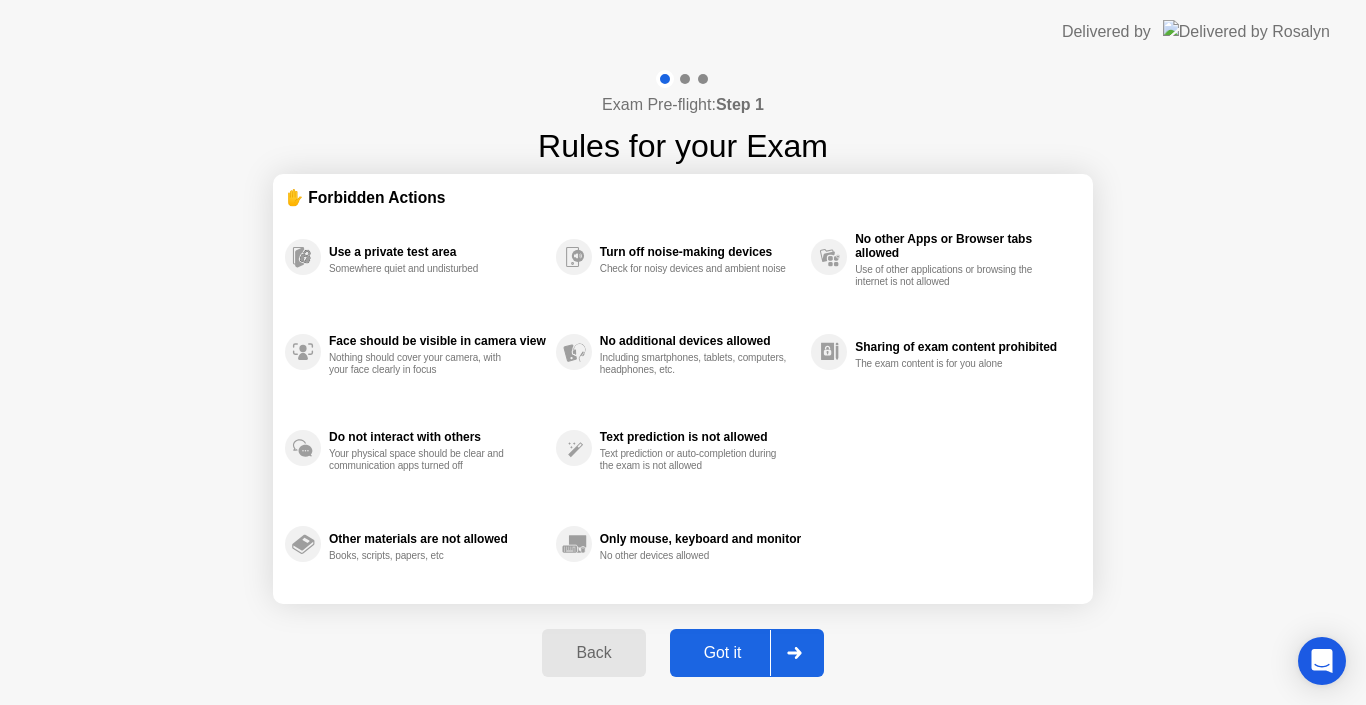click on "Got it" 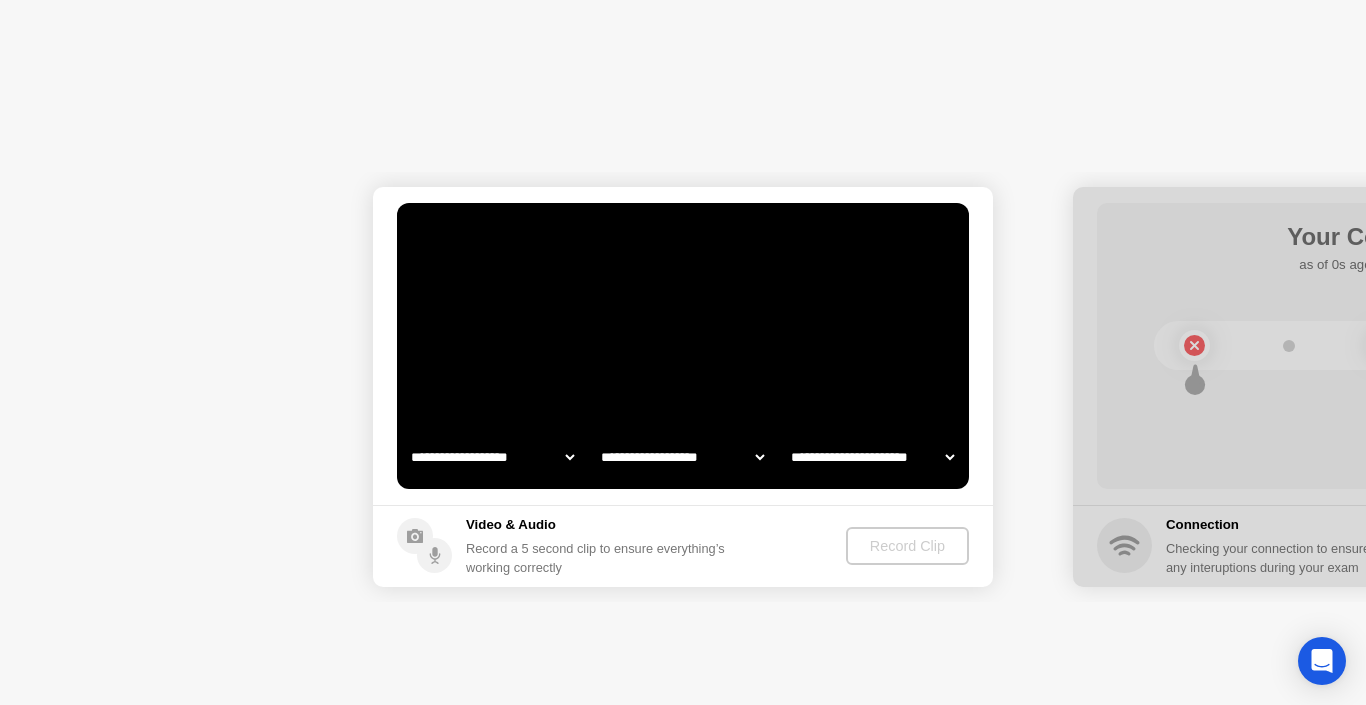 select on "**********" 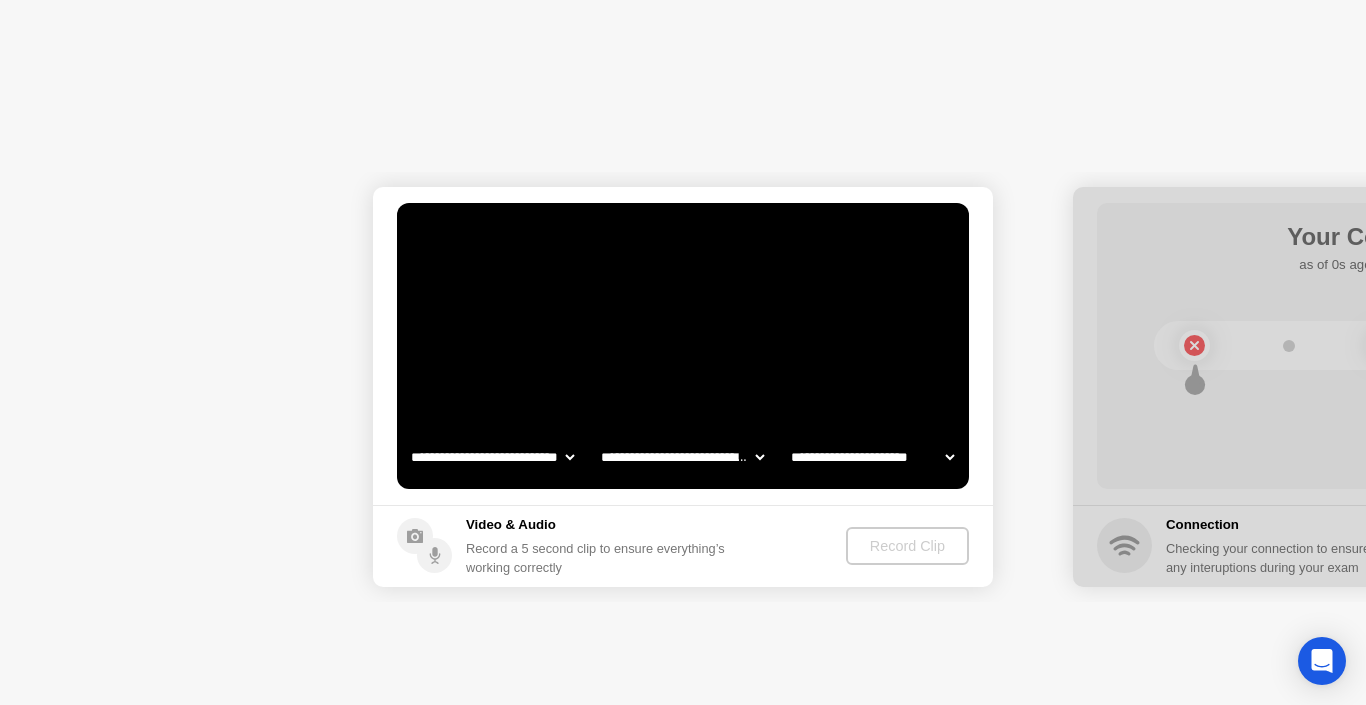 select on "*******" 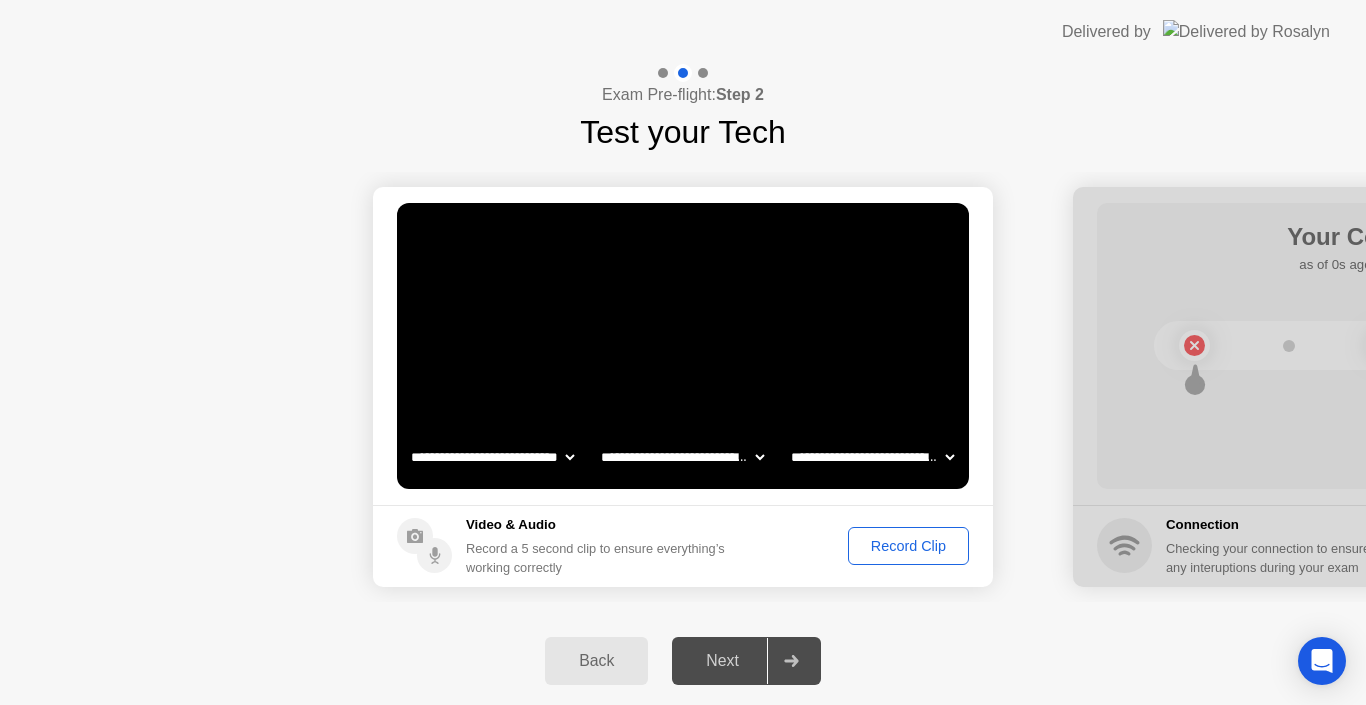 click on "Record Clip" 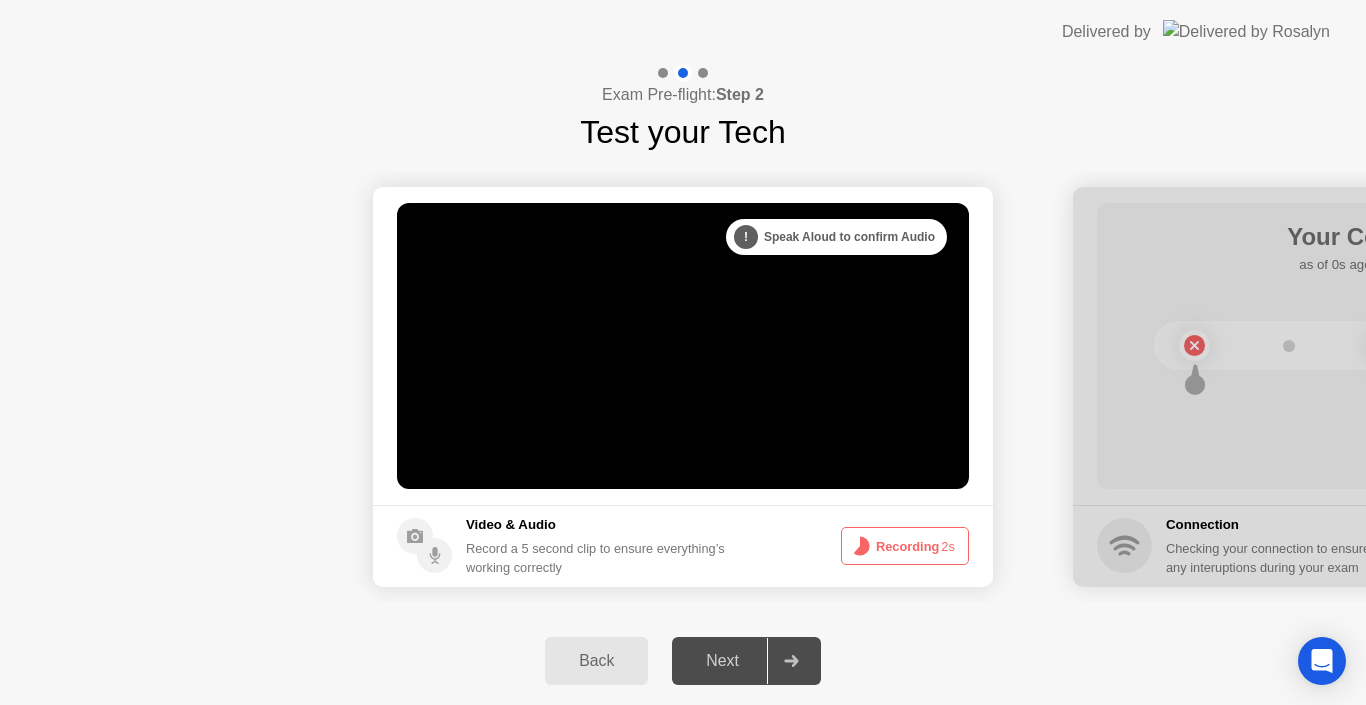 click on "Recording  2s" 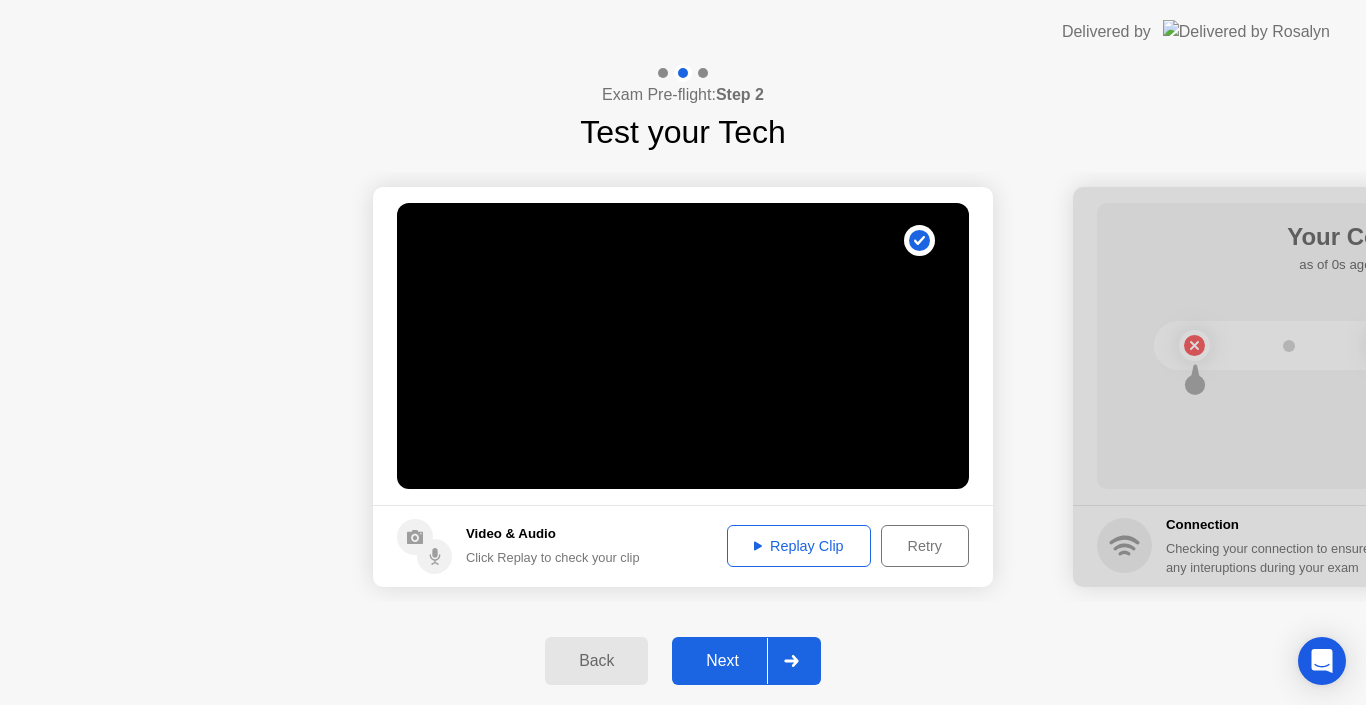 click 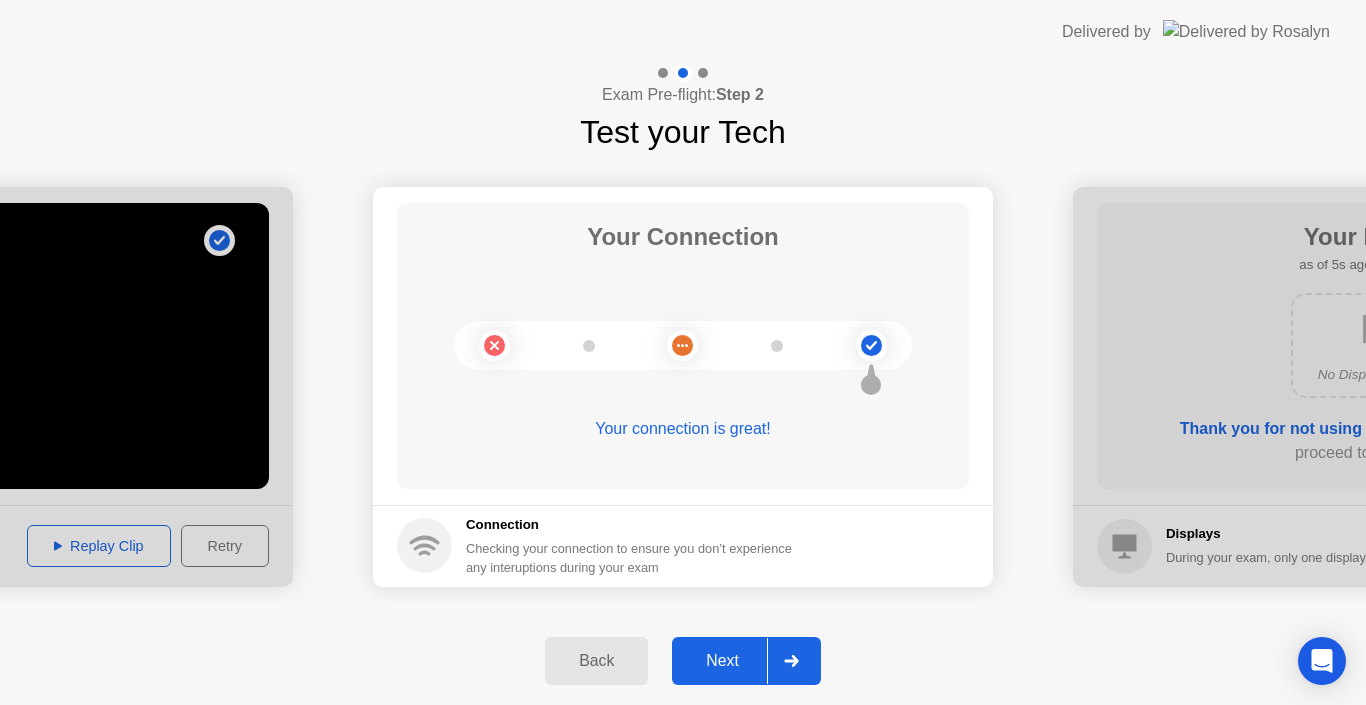 click 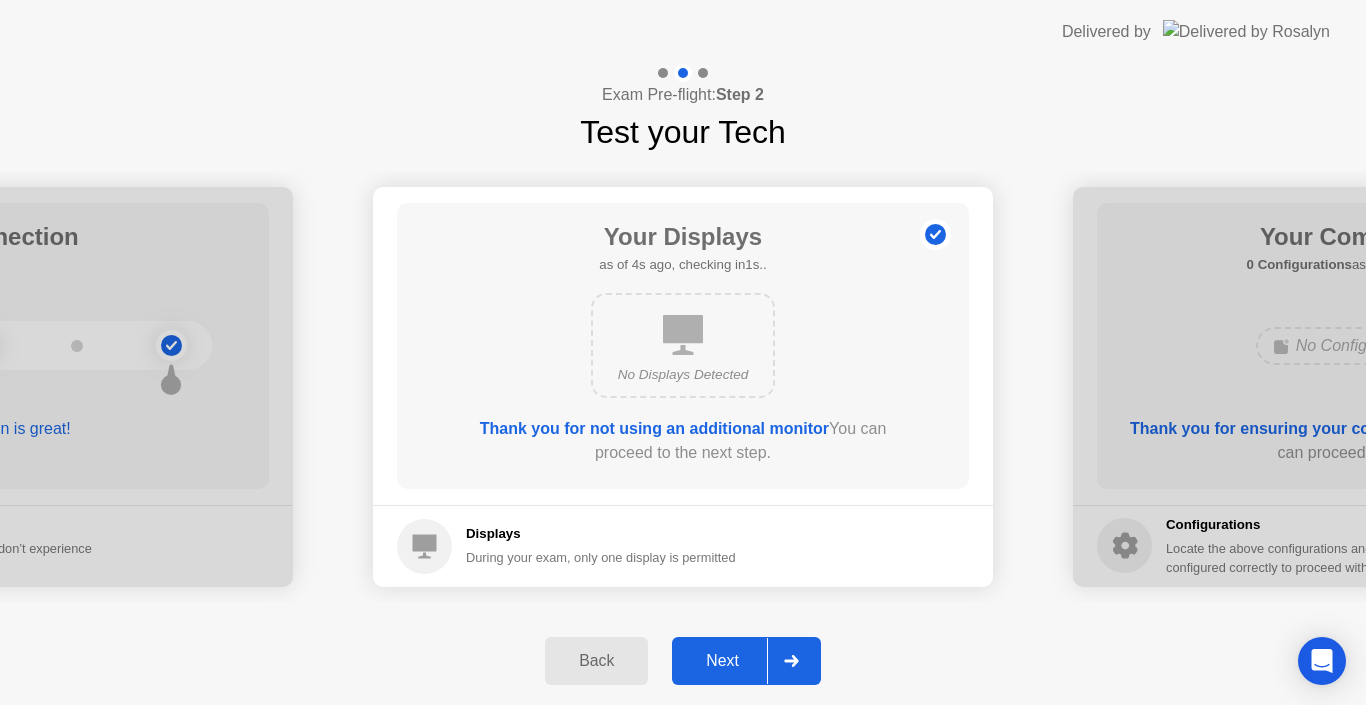 click 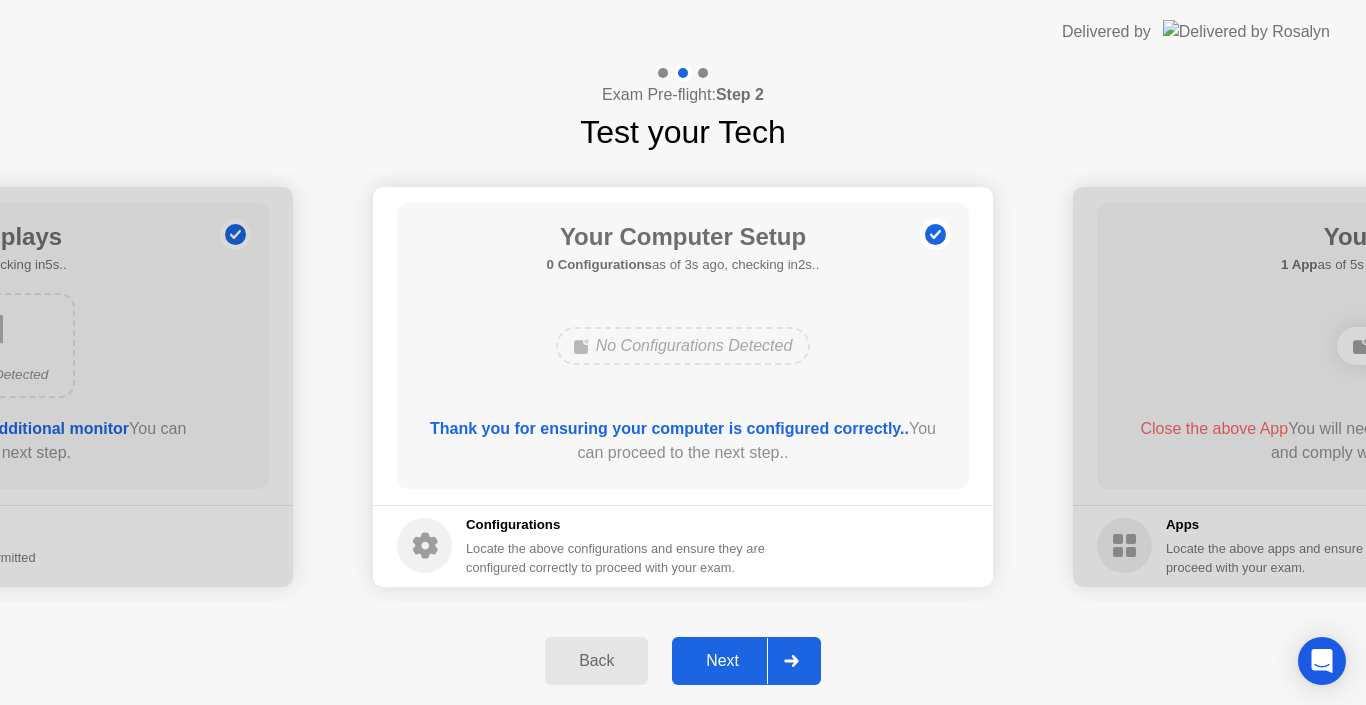 click 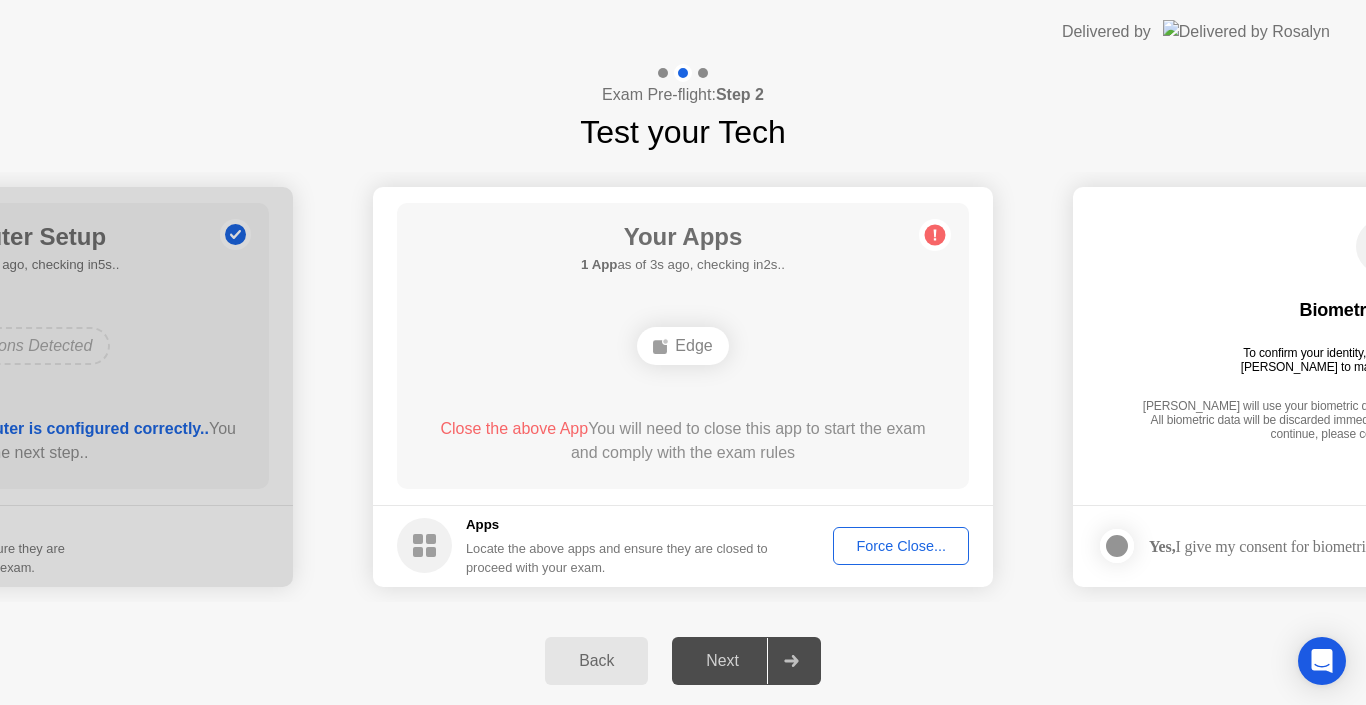 click 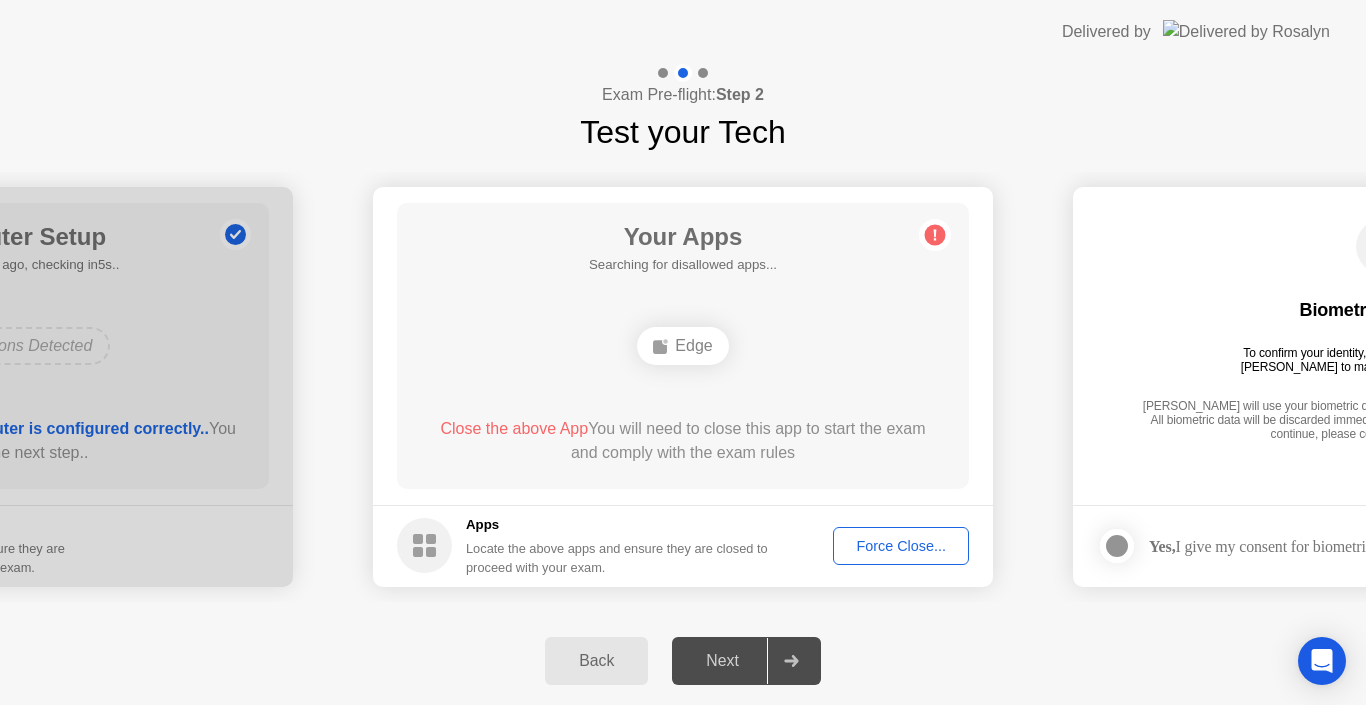 click 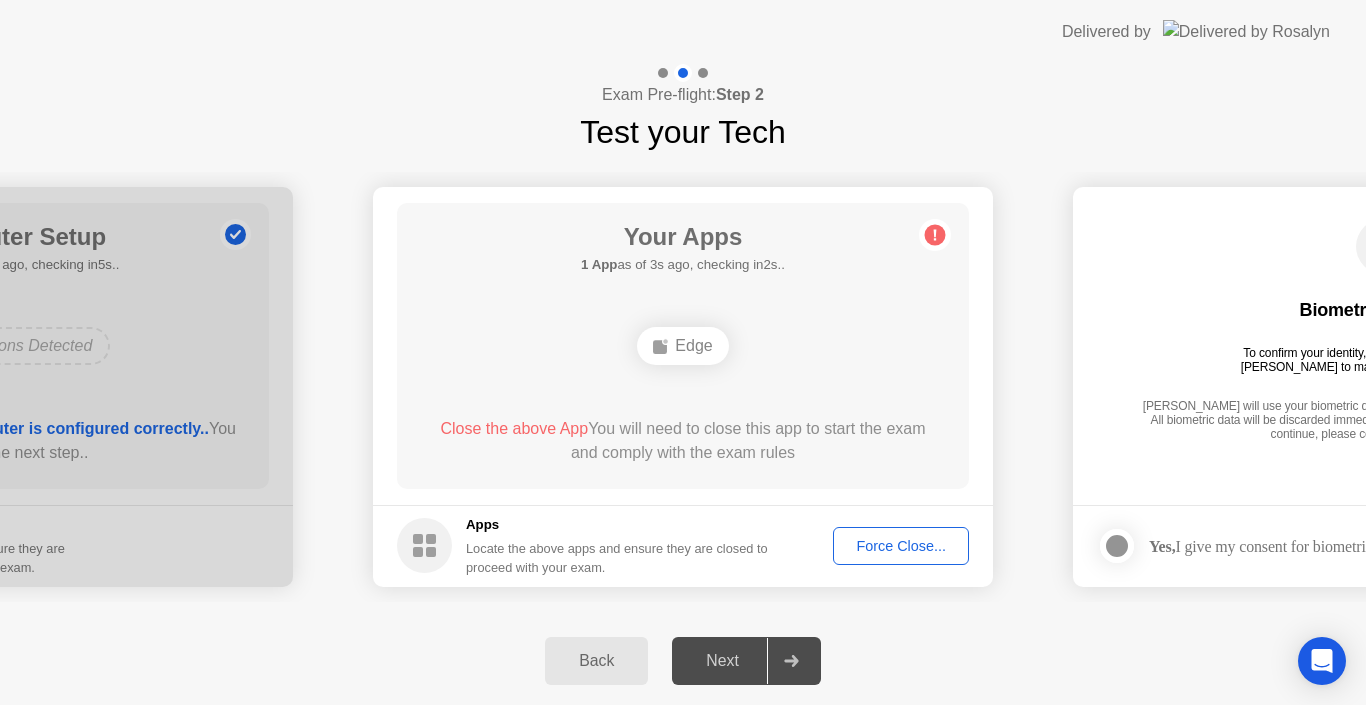 click on "Force Close..." 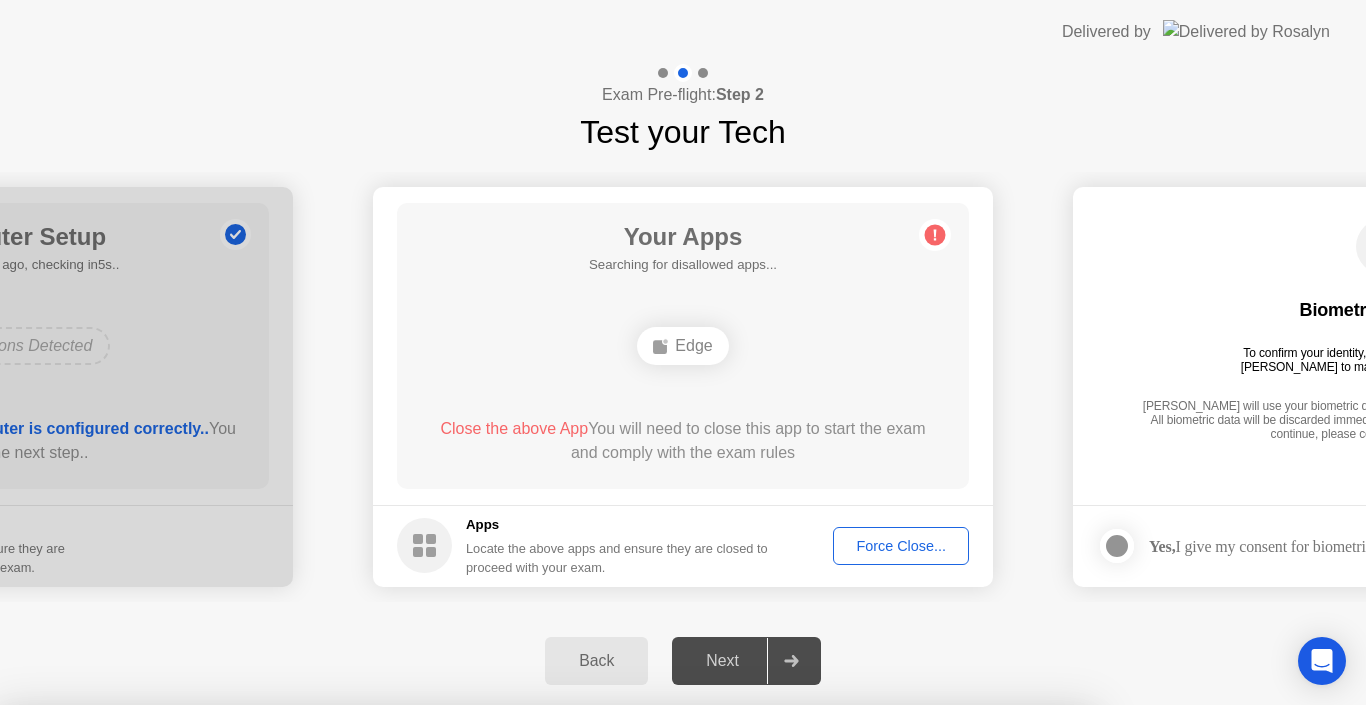 click on "Confirm" at bounding box center (613, 981) 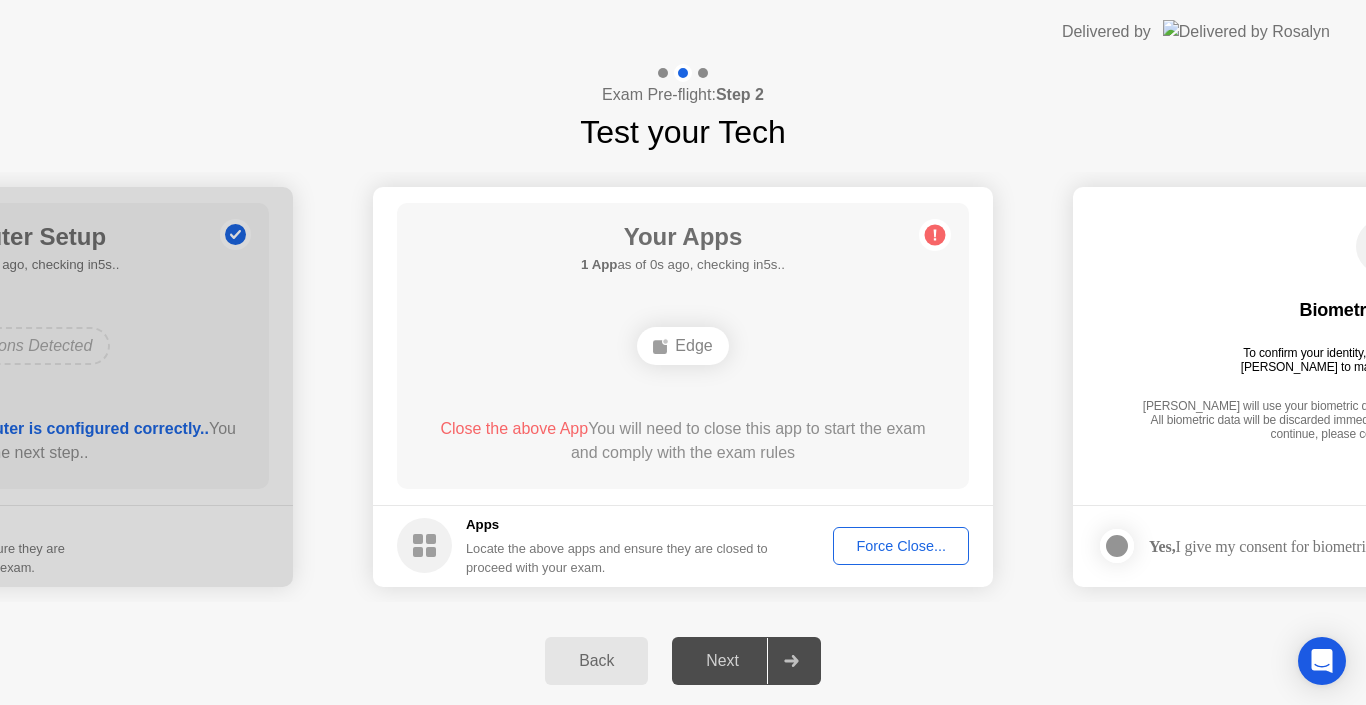 click 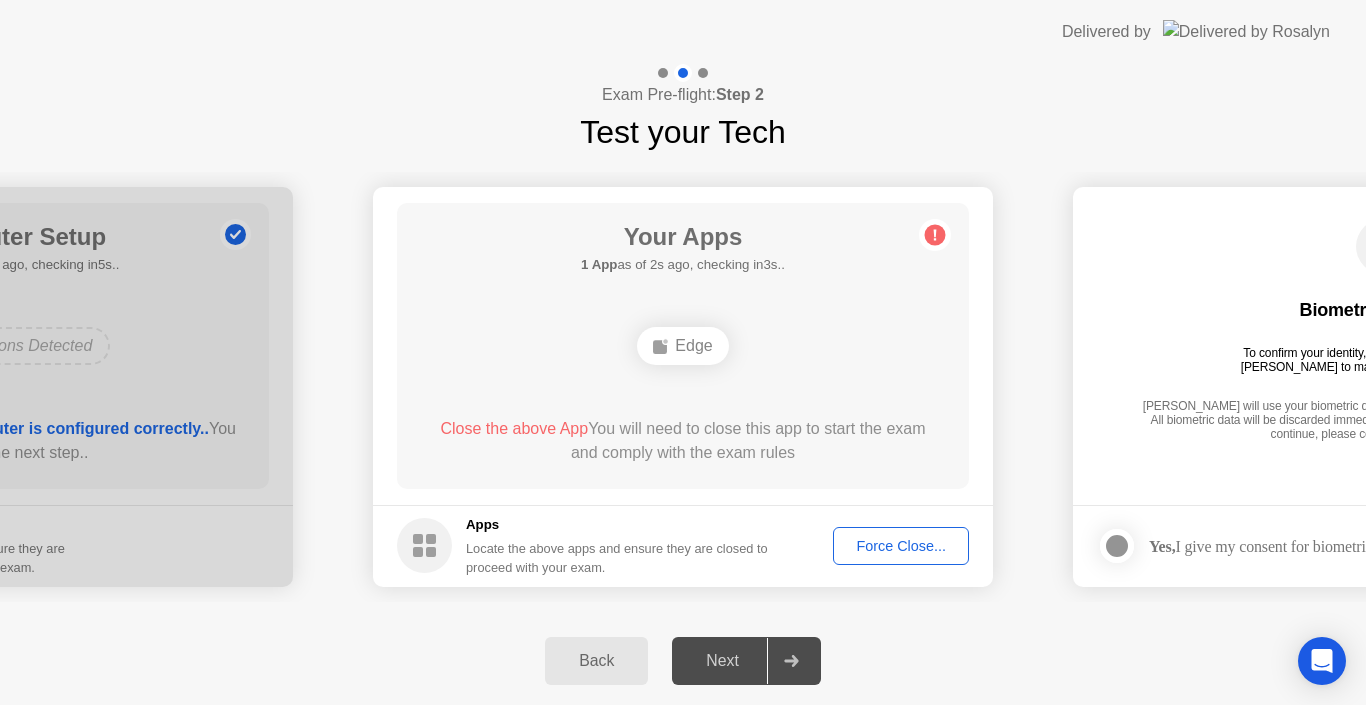 click on "Edge" 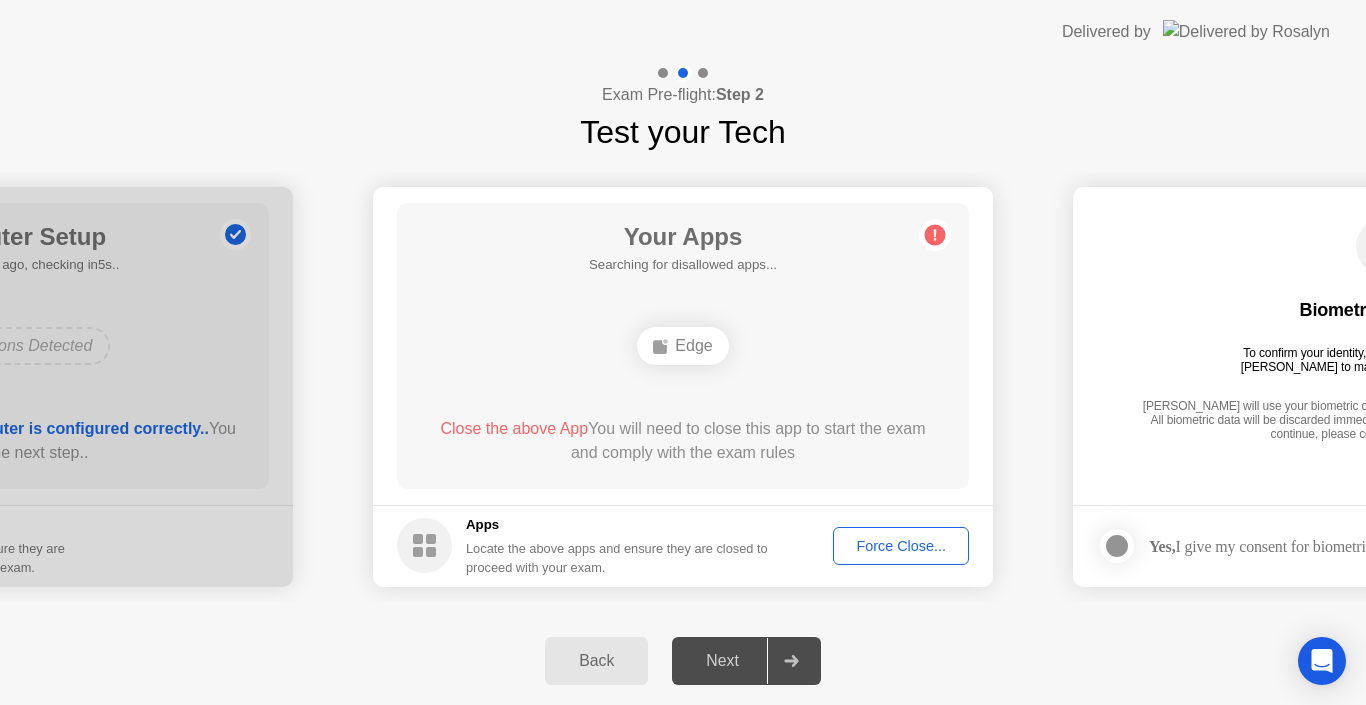 click on "Biometrics Consent   To confirm your identity, your testing program requires [PERSON_NAME] to make use of biometric identifiers.   [PERSON_NAME] will use your biometric data to compare the faces on the provided photos. All biometric data will be discarded immediately after your identity is confirmed. In order to continue, please consent to use biometrics." 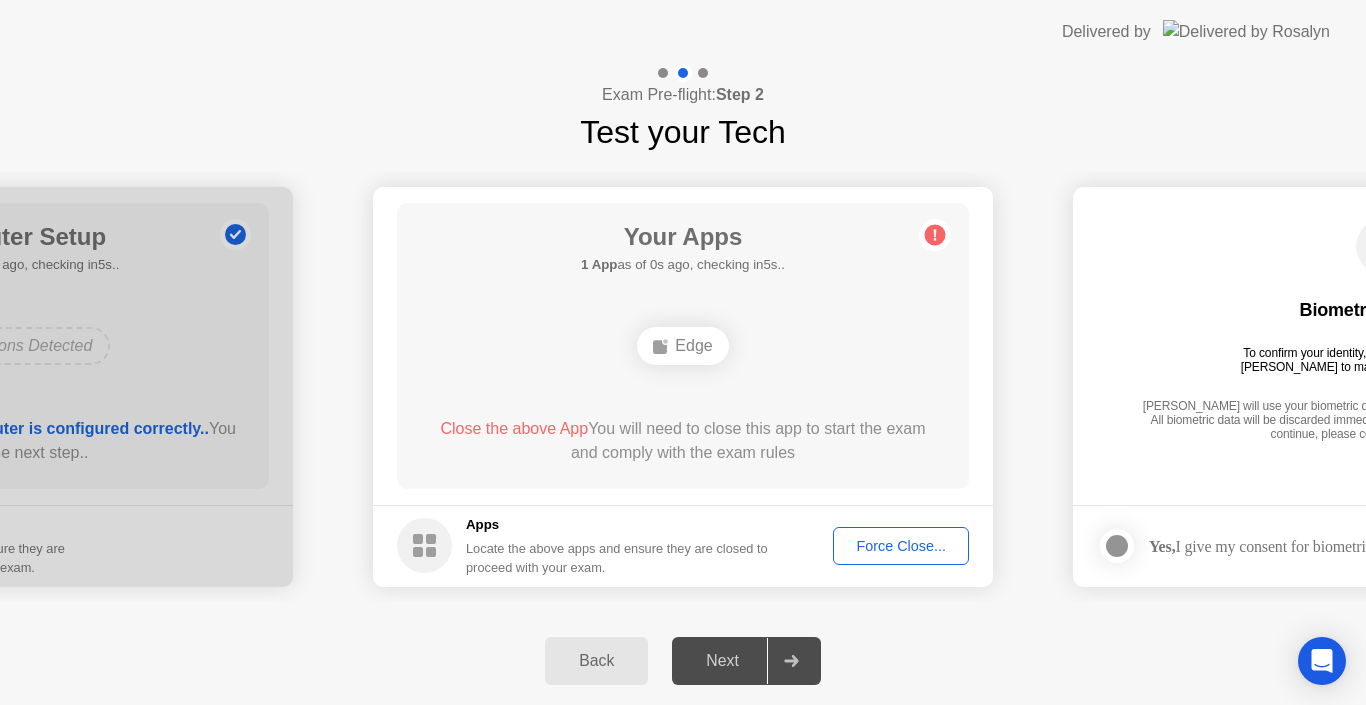 click on "Force Close..." 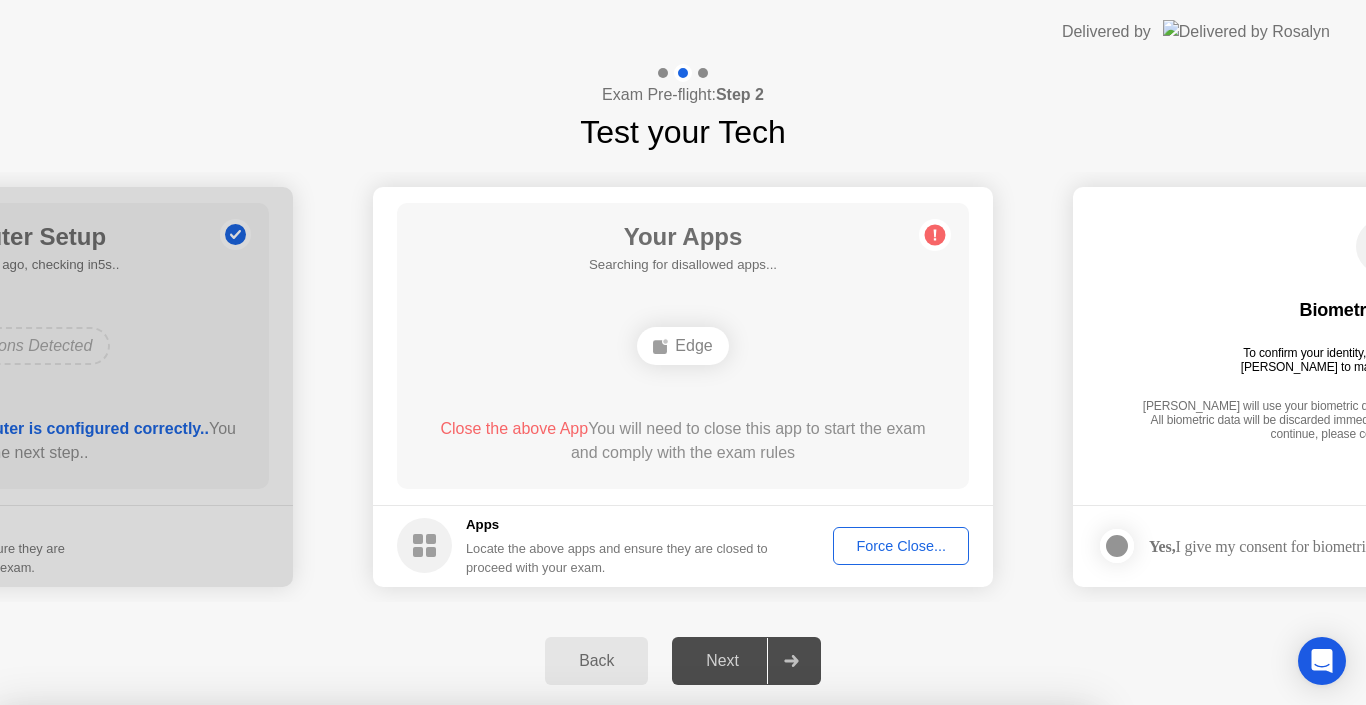 click on "Confirm" at bounding box center [613, 981] 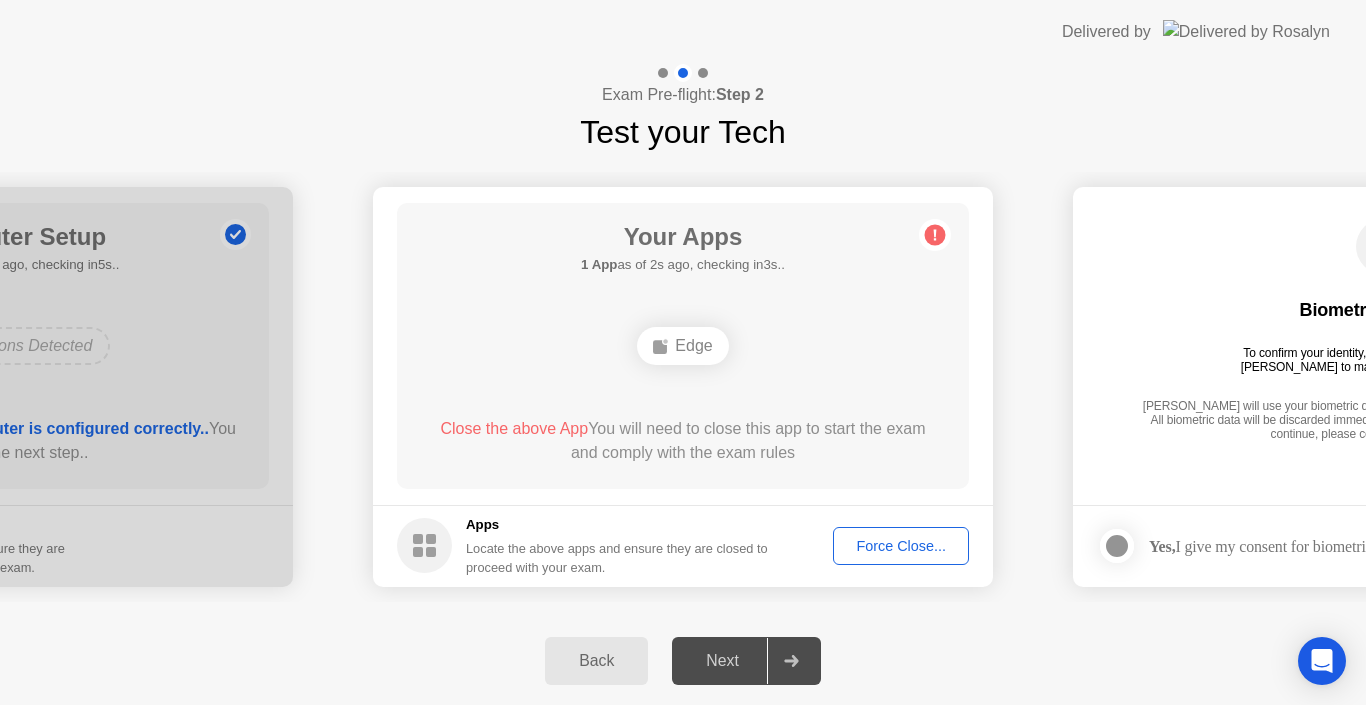 click on "Force Close..." 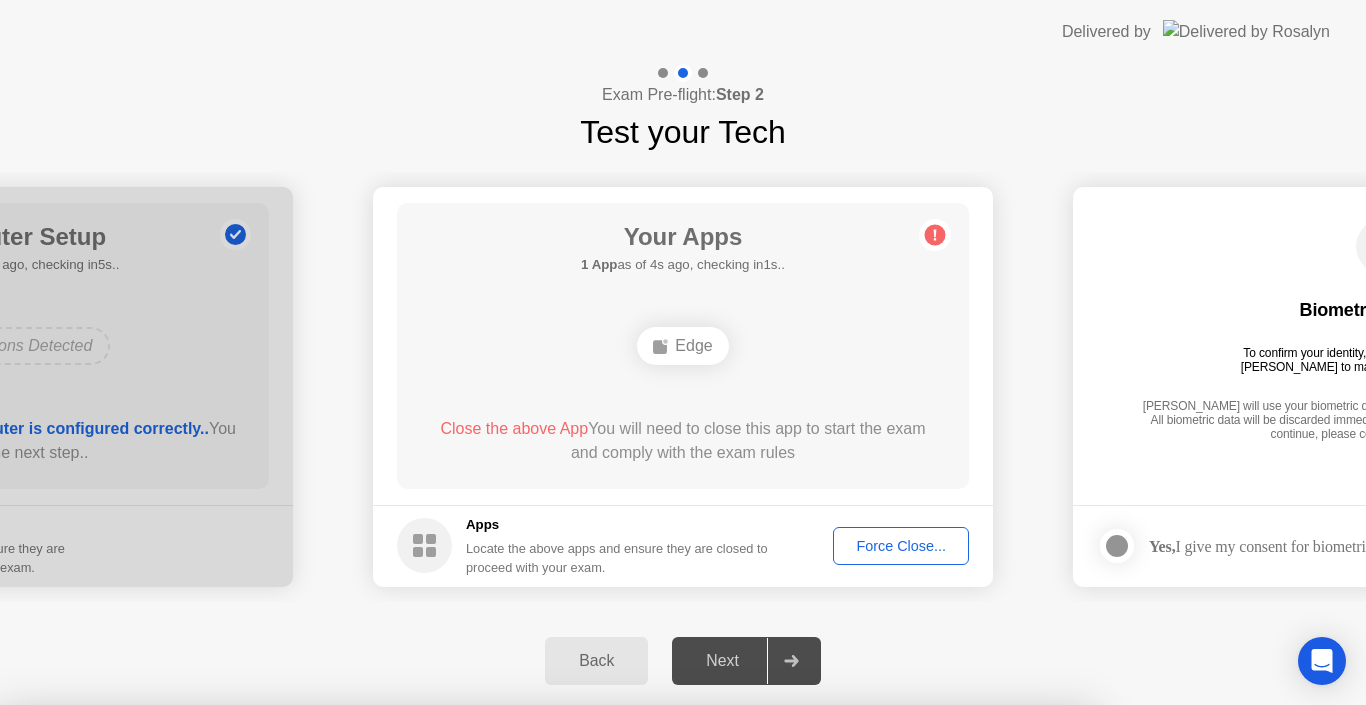 click on "Confirm" at bounding box center [613, 981] 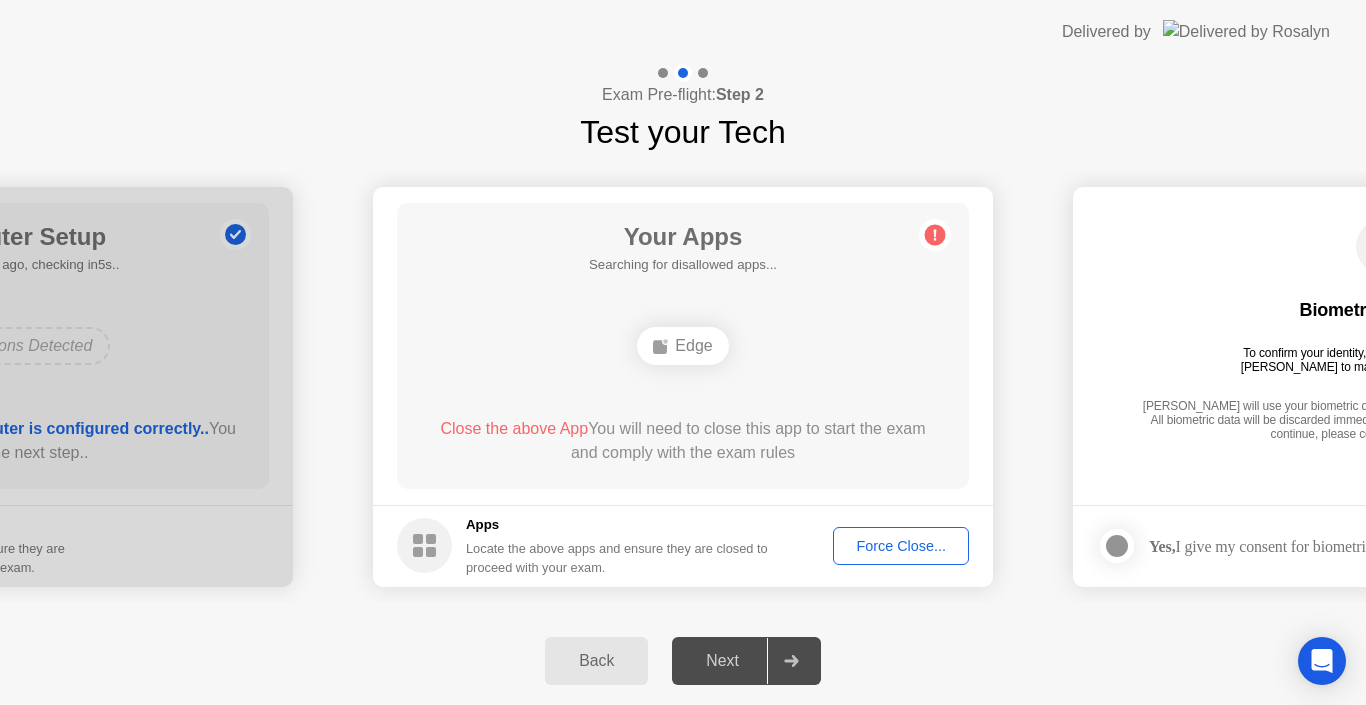 click on "Force Close..." 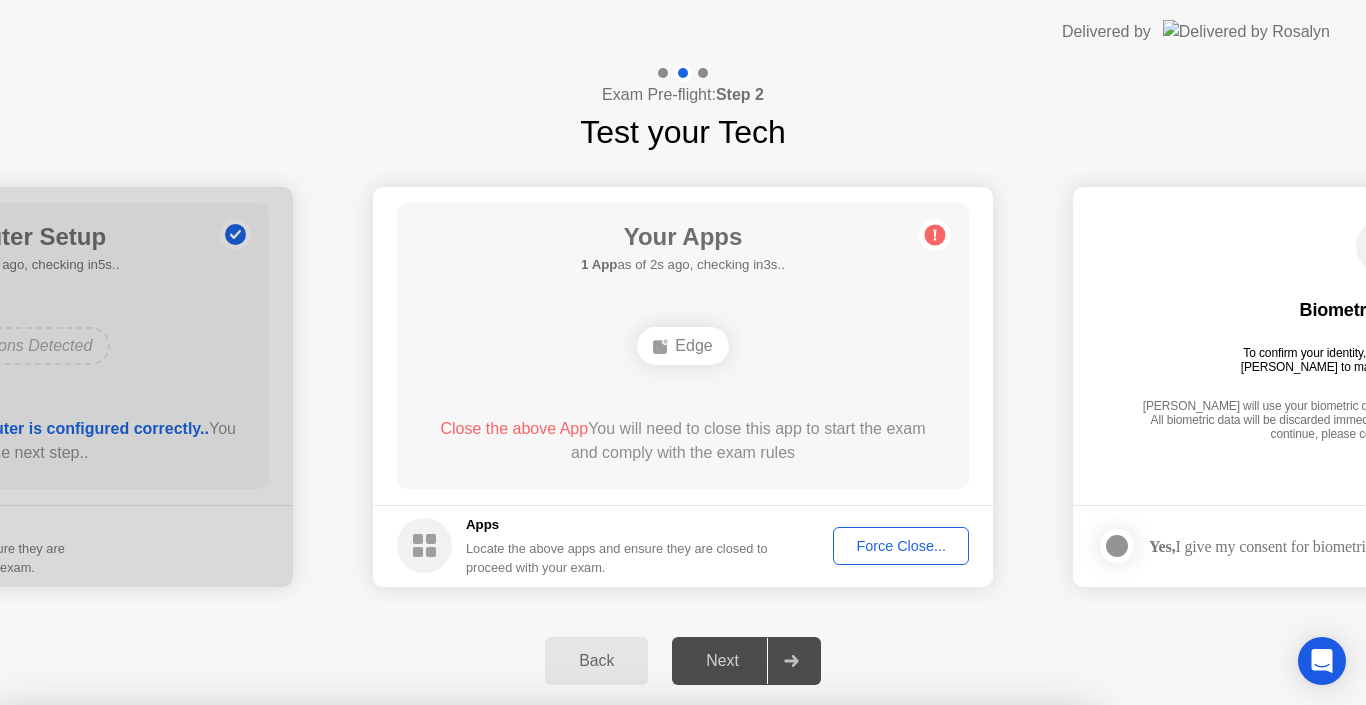 click on "Learn more about closing apps" at bounding box center (546, 858) 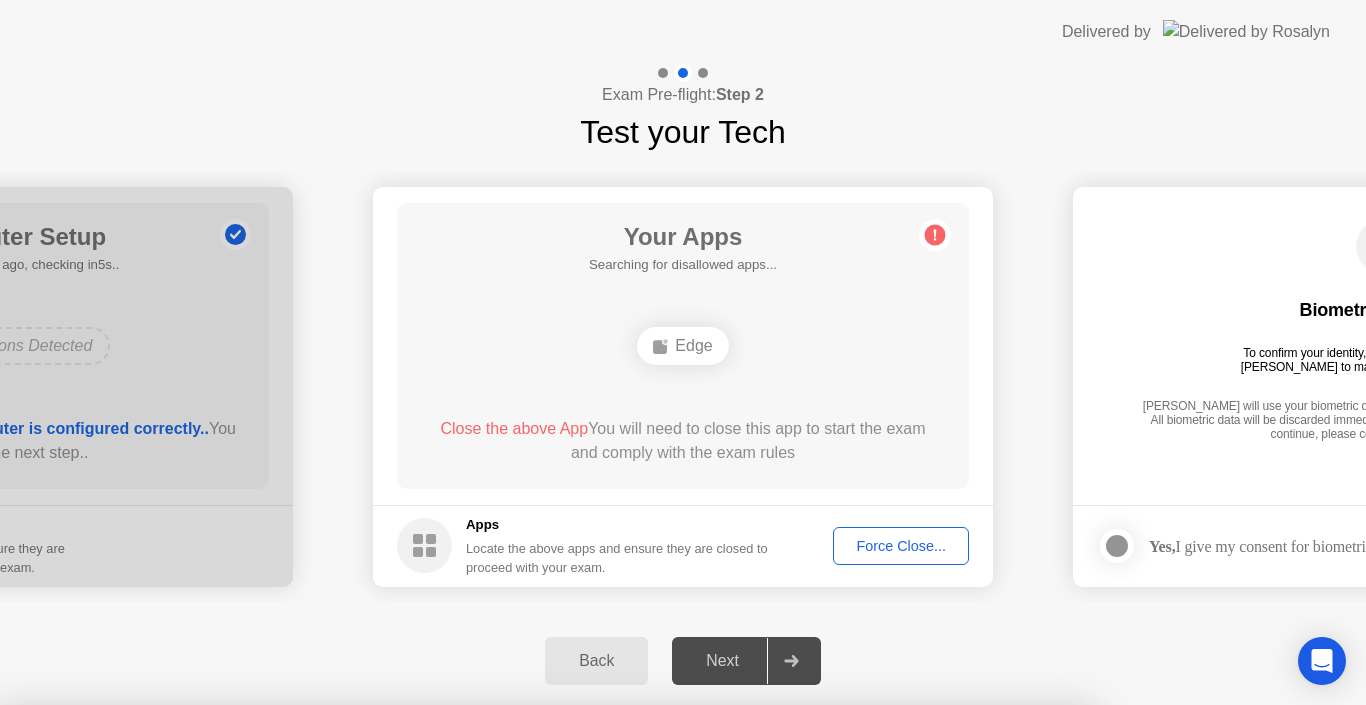click on "Confirm" at bounding box center [613, 981] 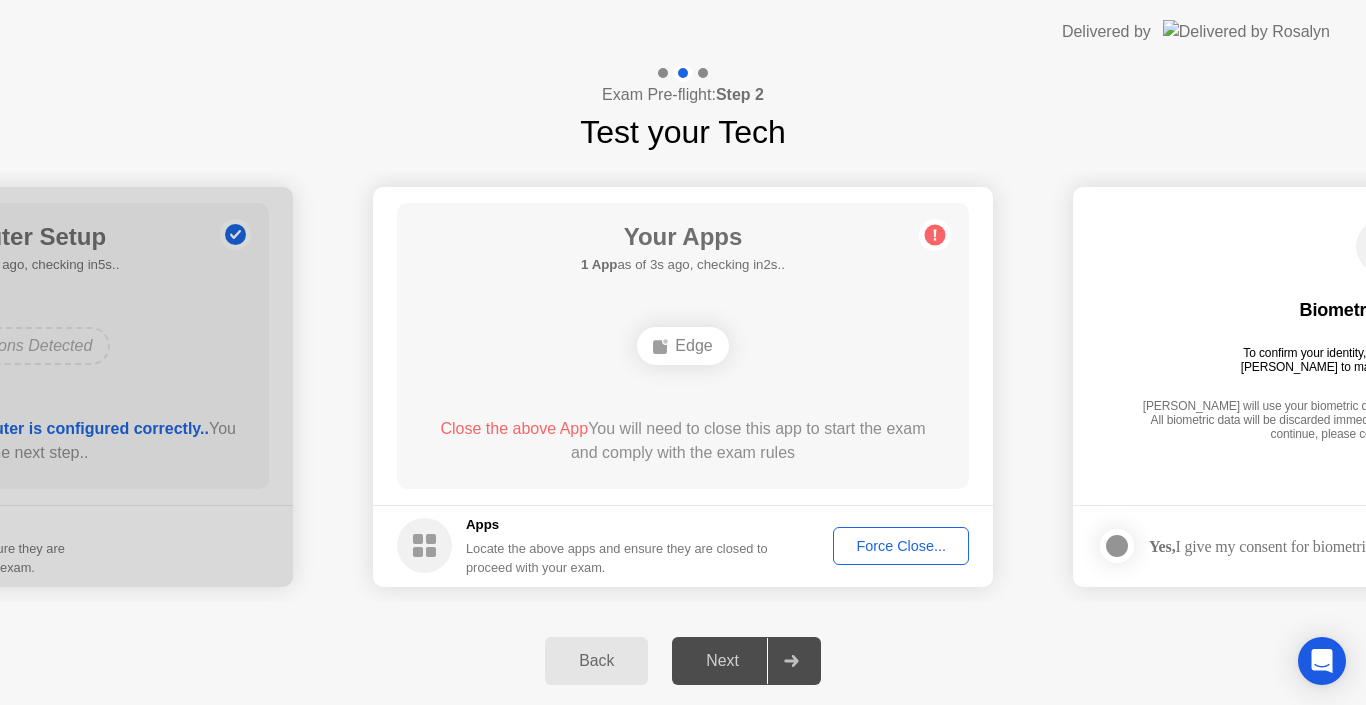 click on "Force Close..." 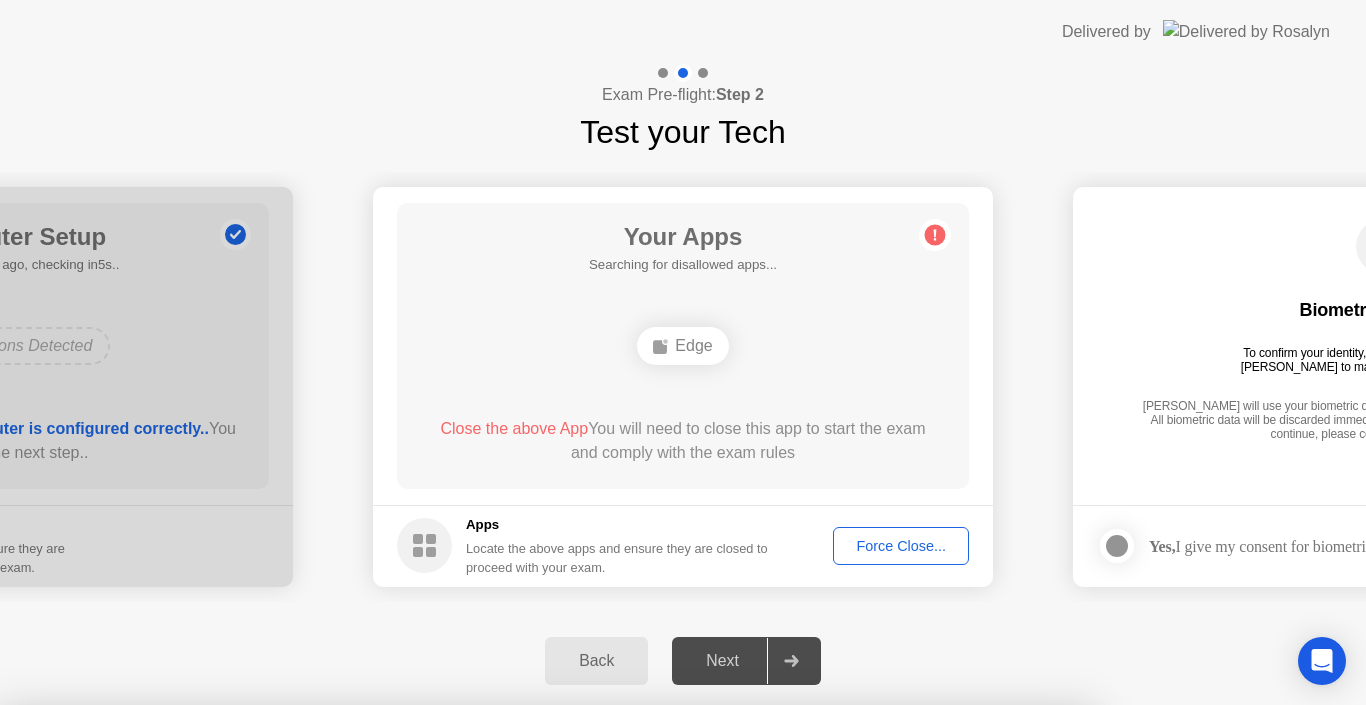 click on "Confirm" at bounding box center (613, 981) 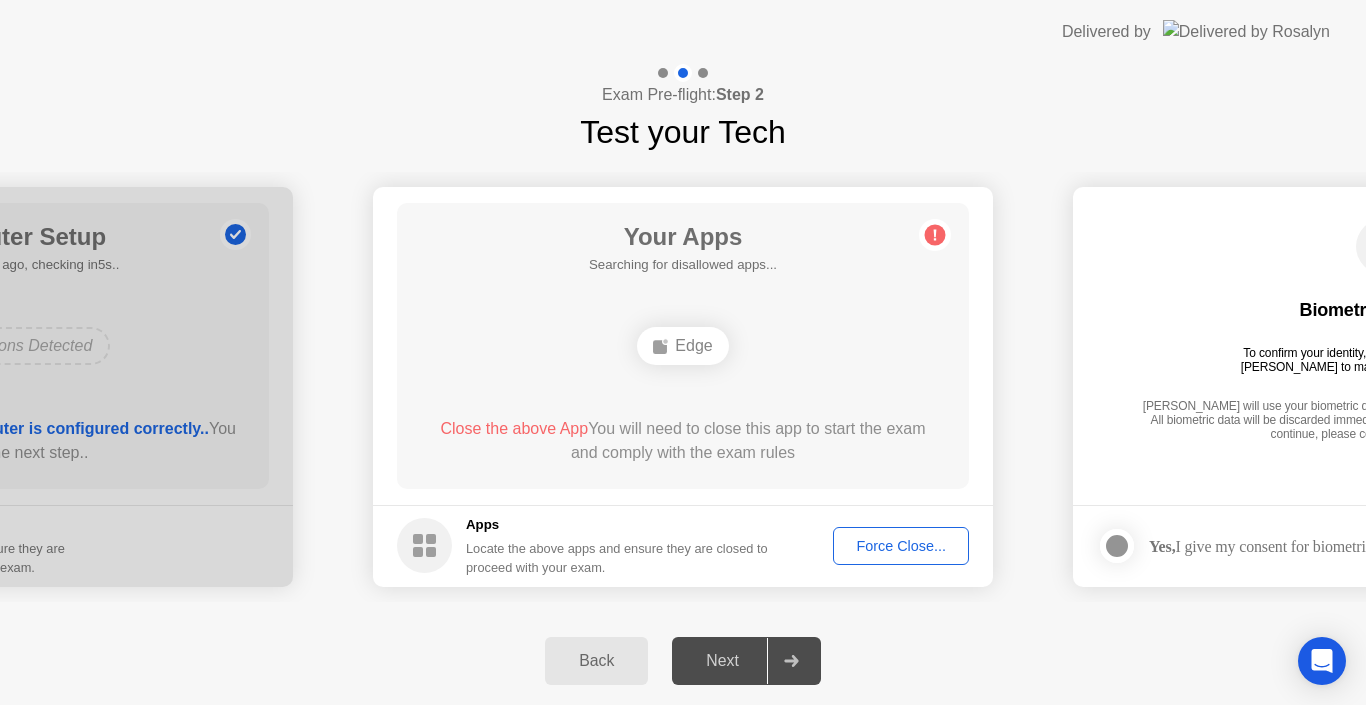 click on "Back" 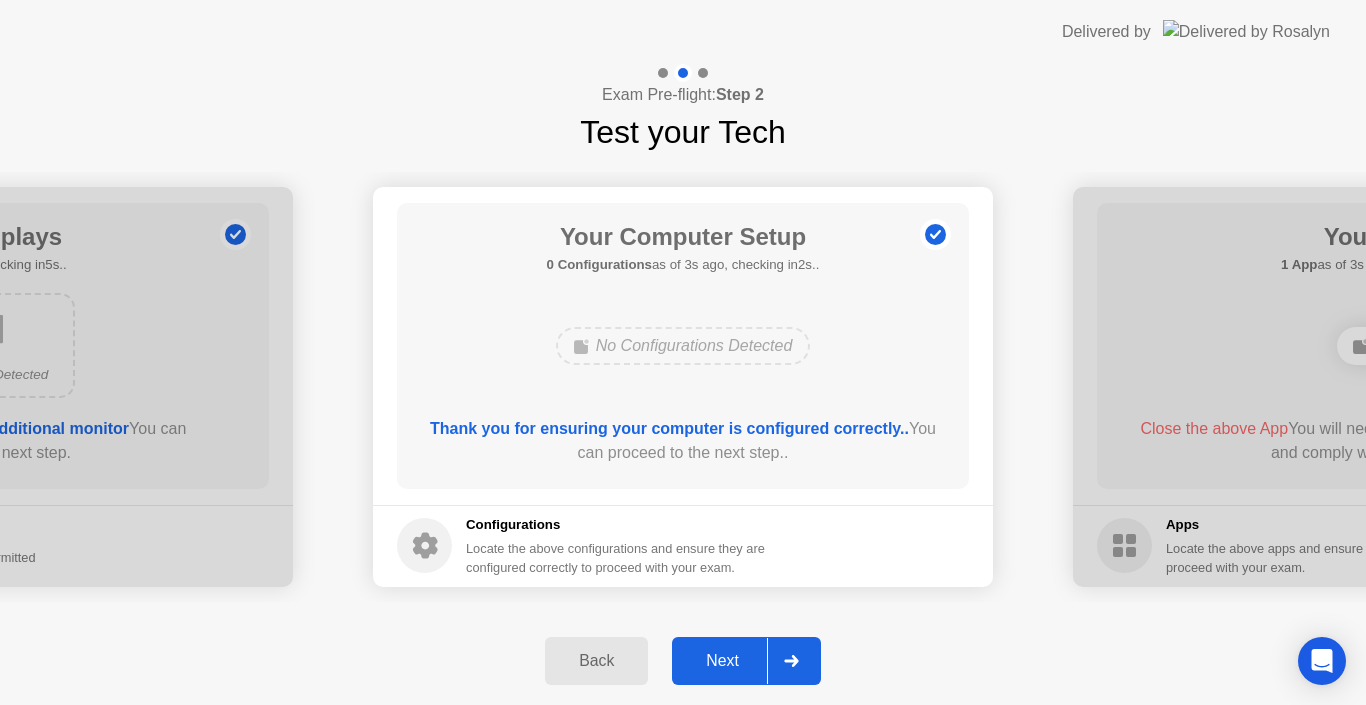 click on "Thank you for ensuring your computer is configured correctly.." 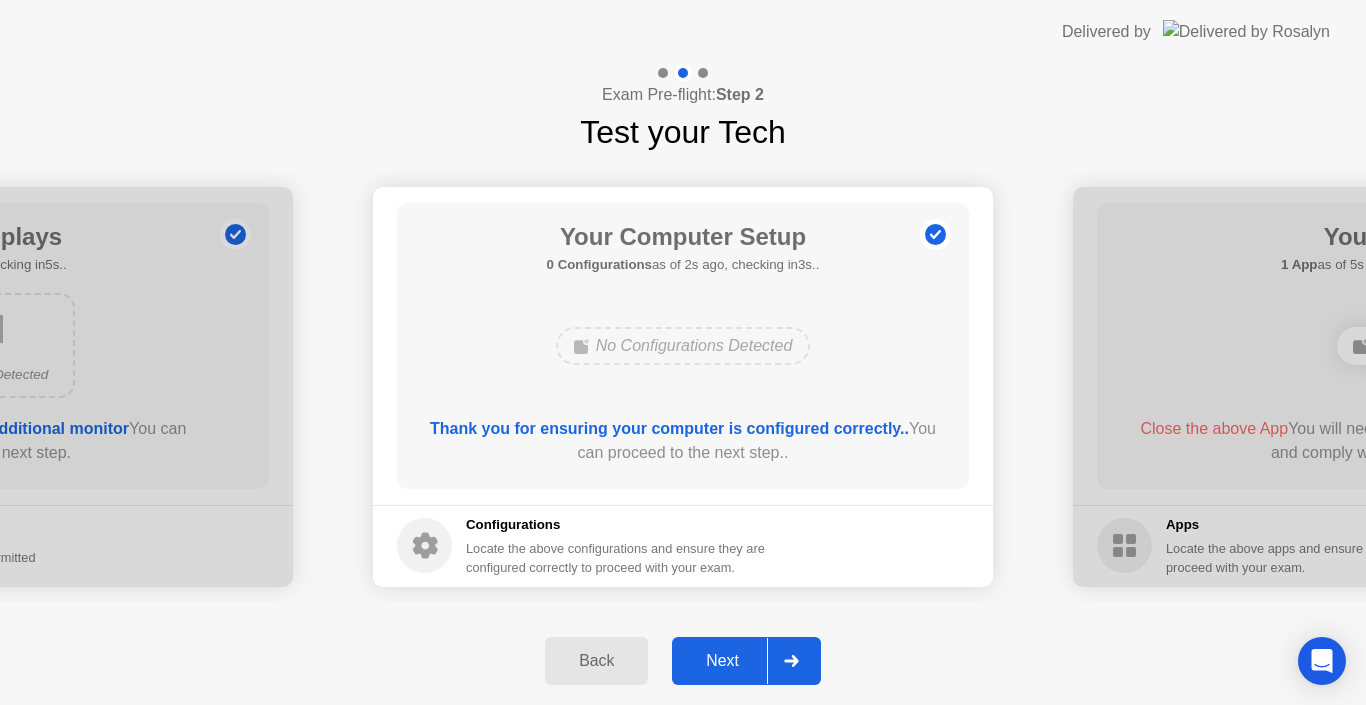 click 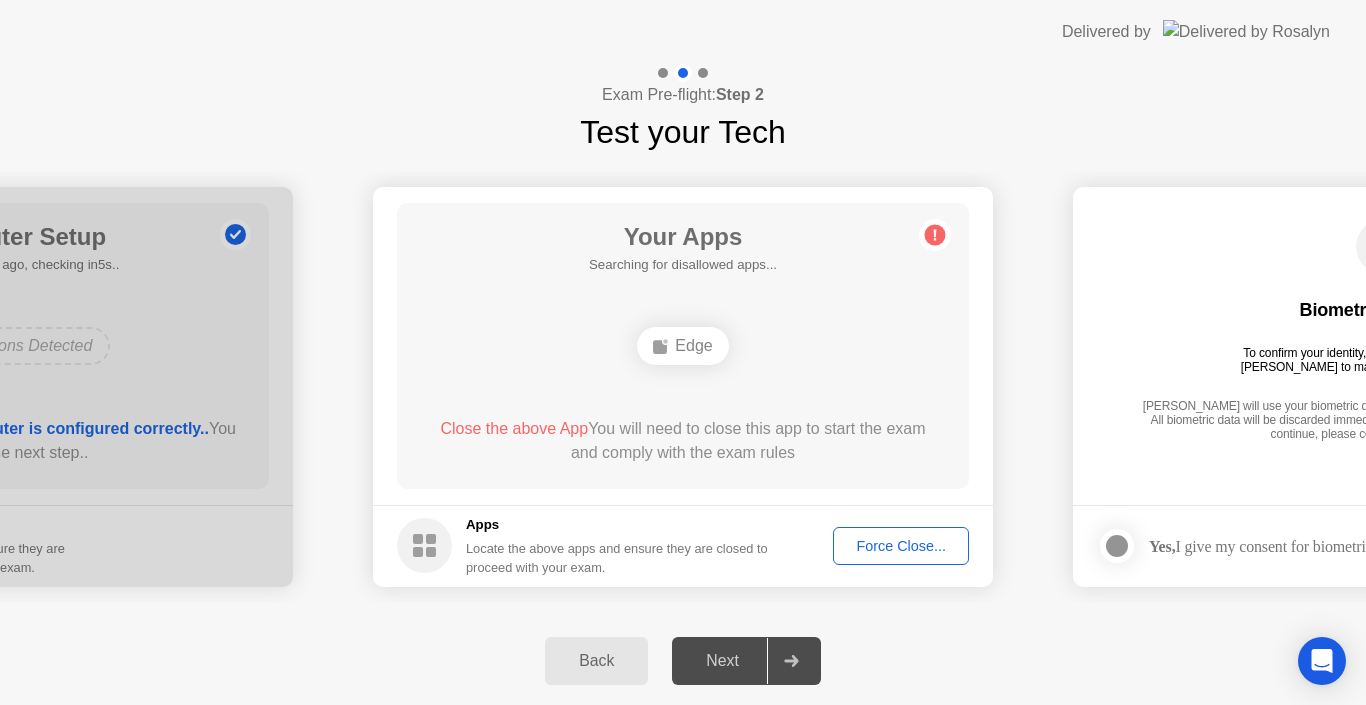 click 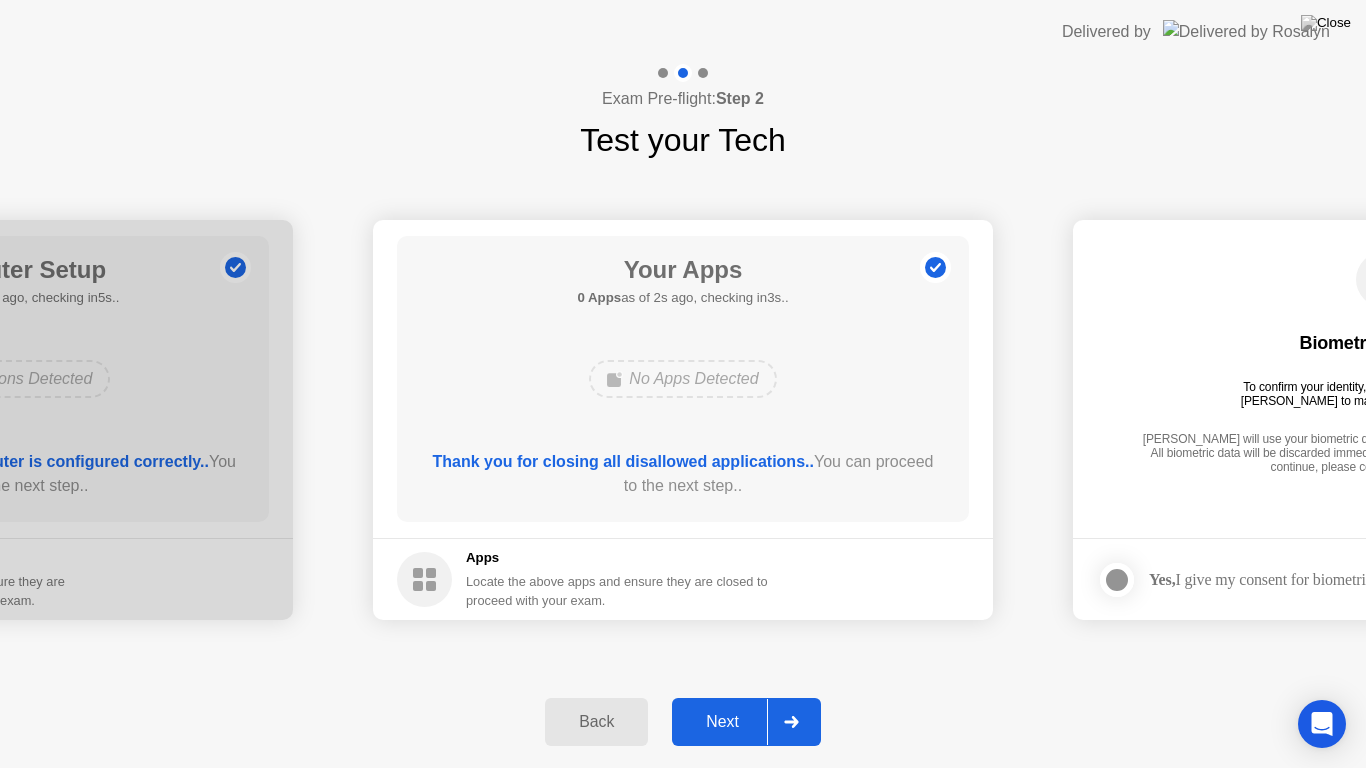 click 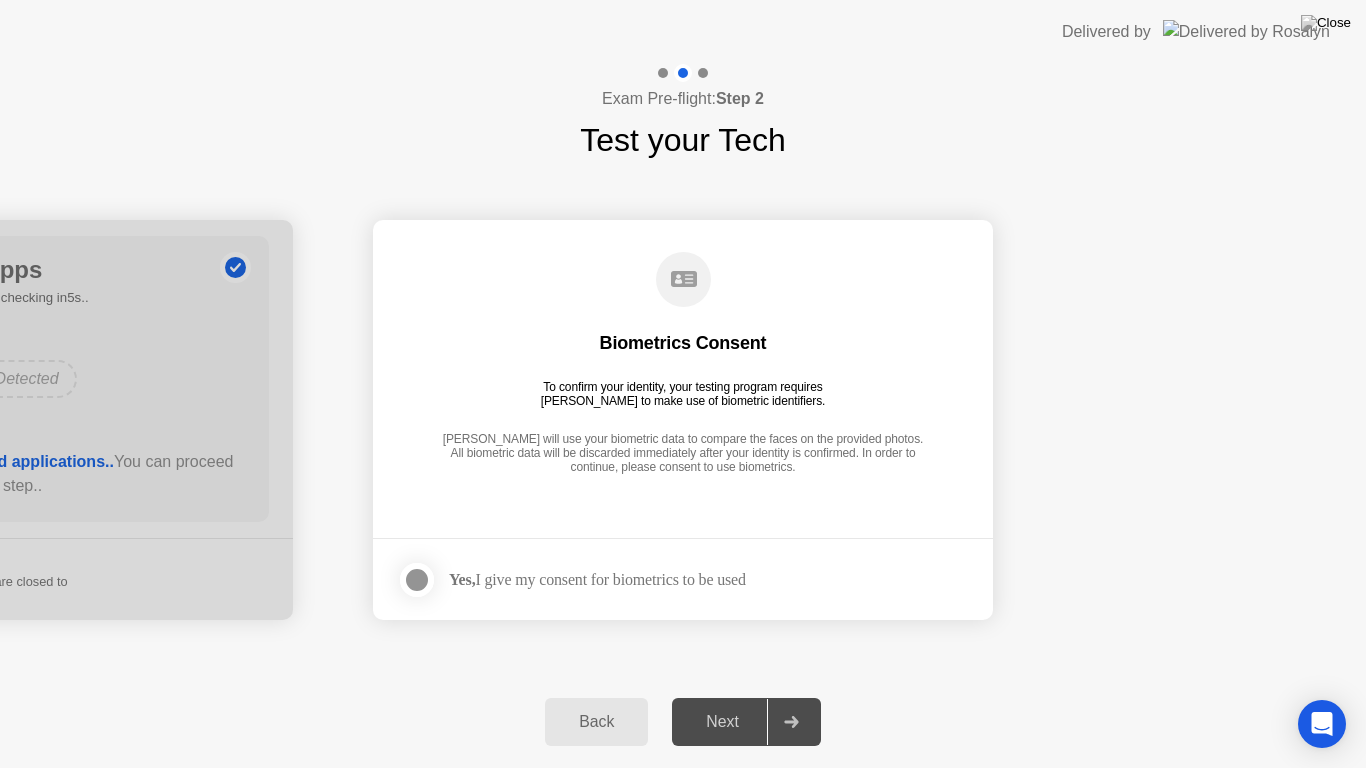 click 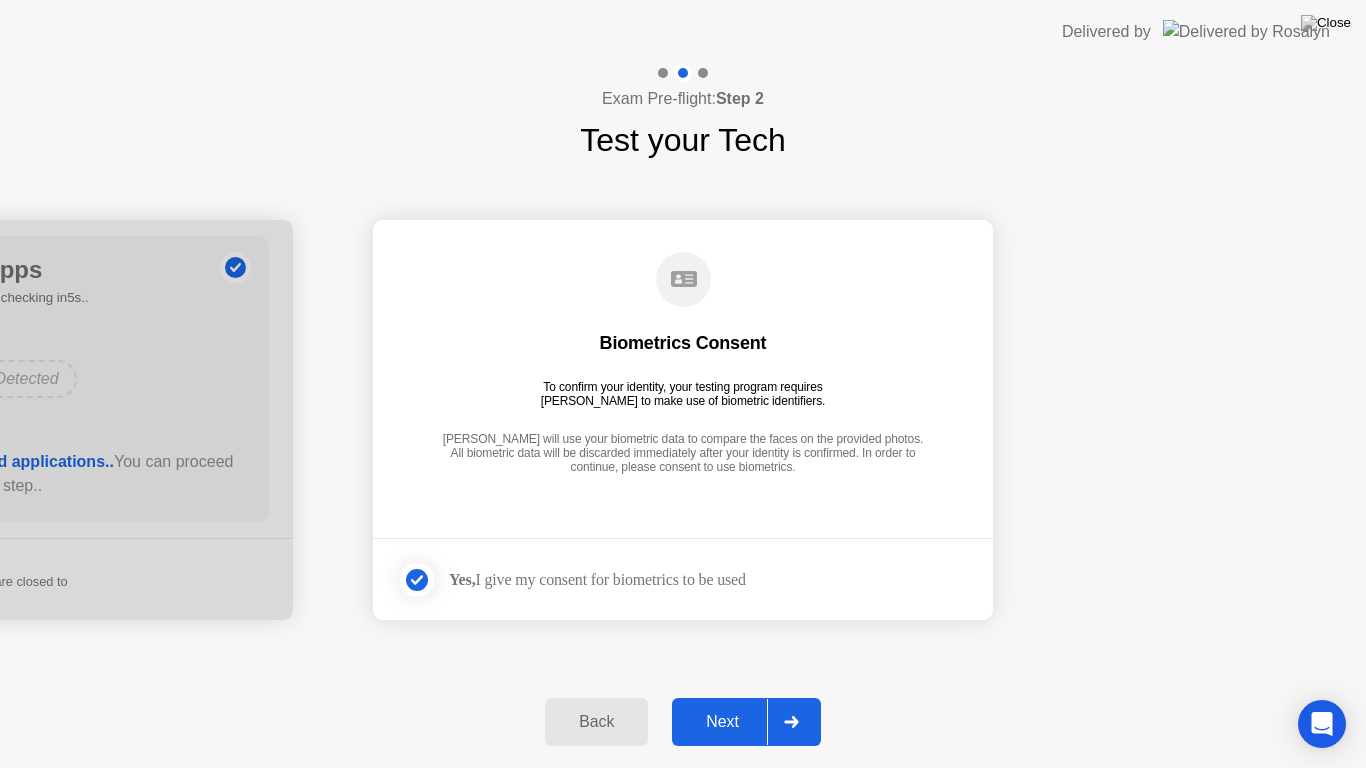 click on "Next" 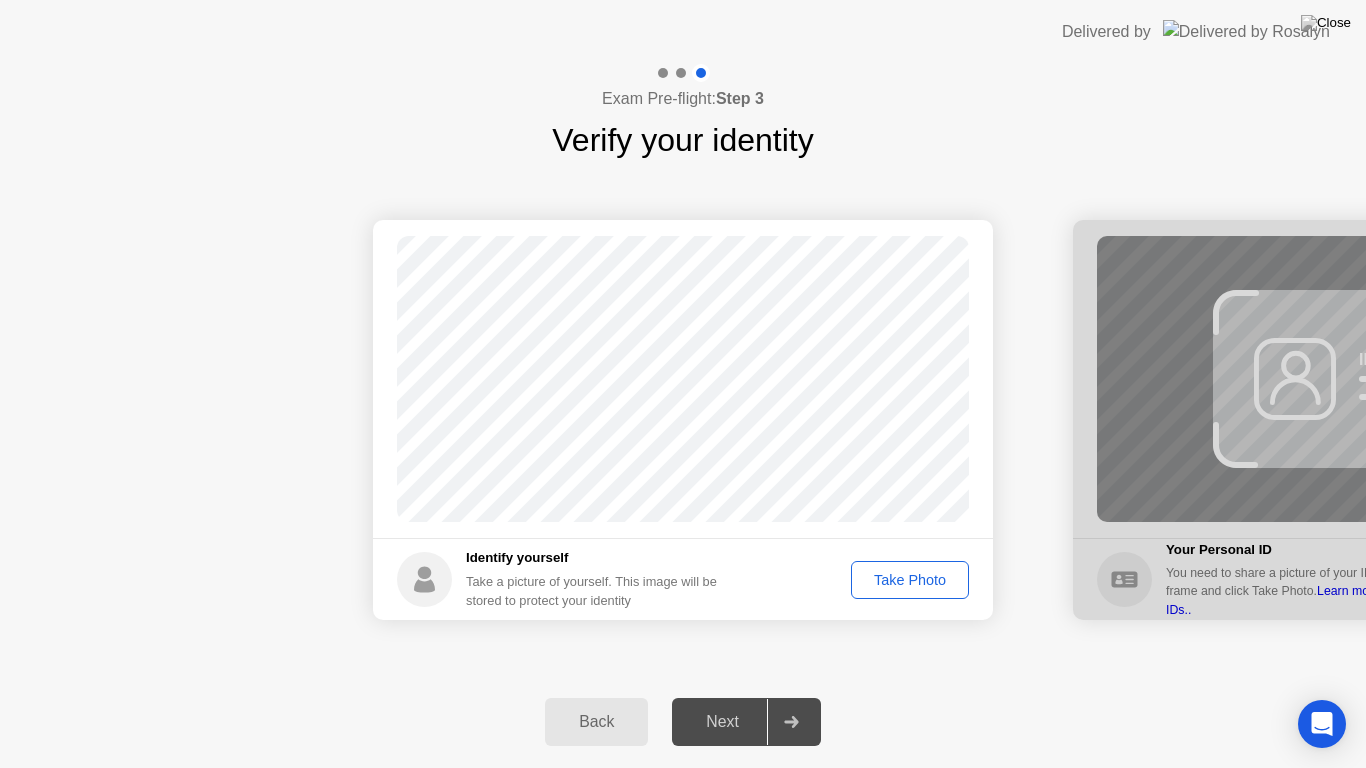 click on "Take Photo" 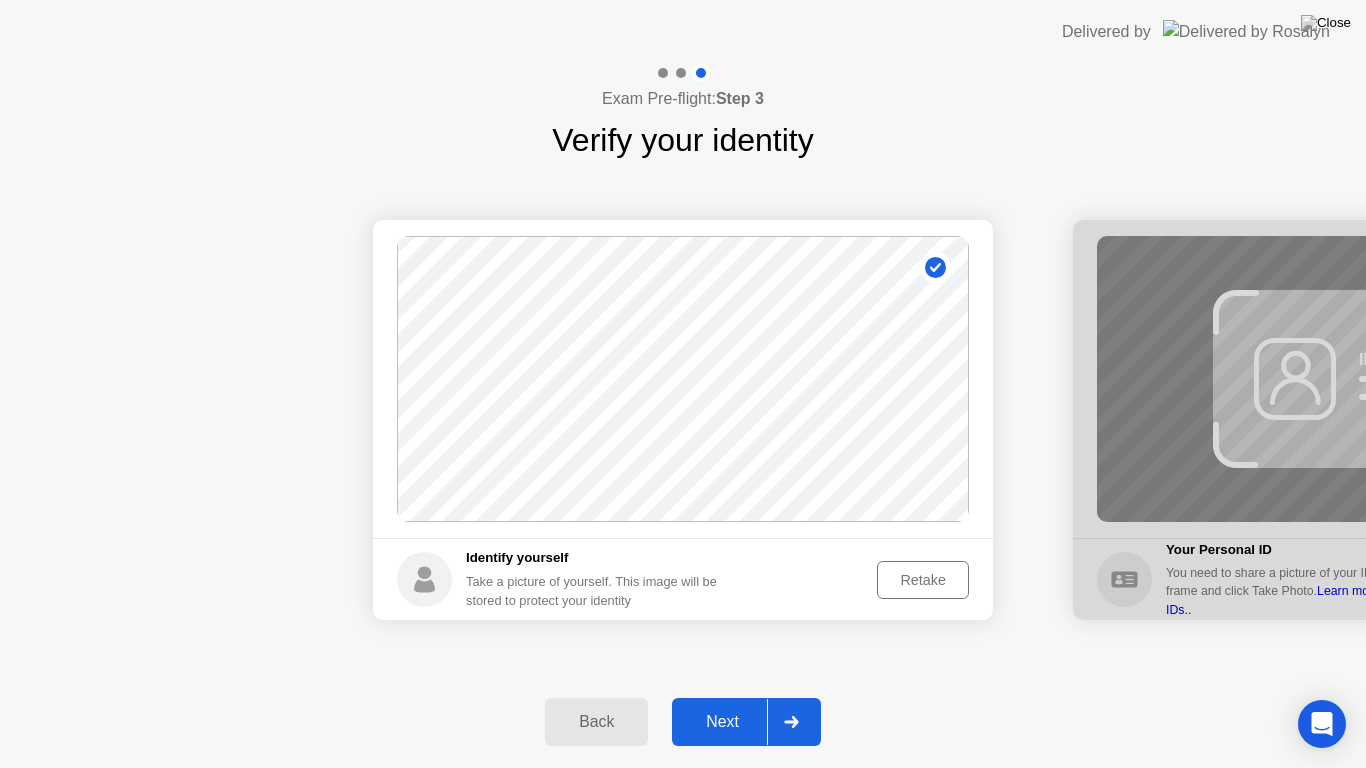 click on "Next" 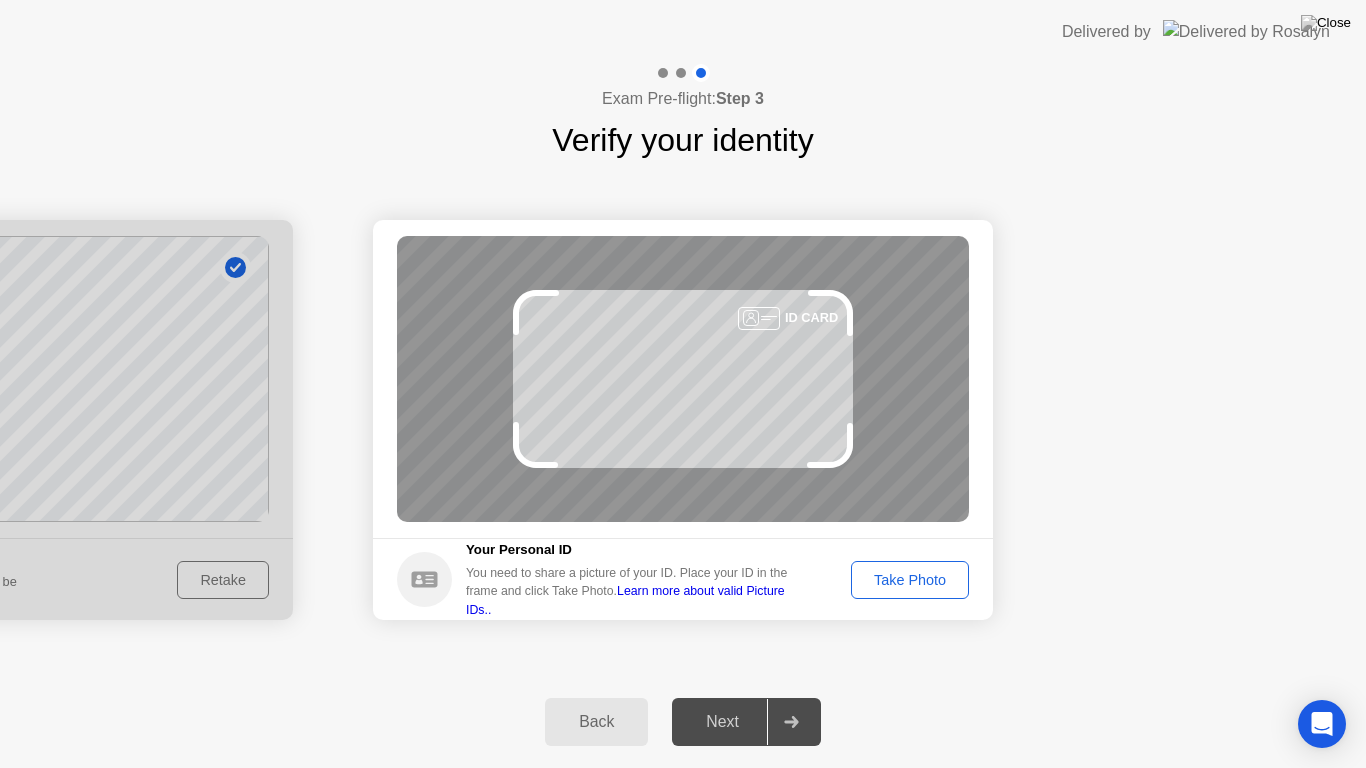 click on "Take Photo" 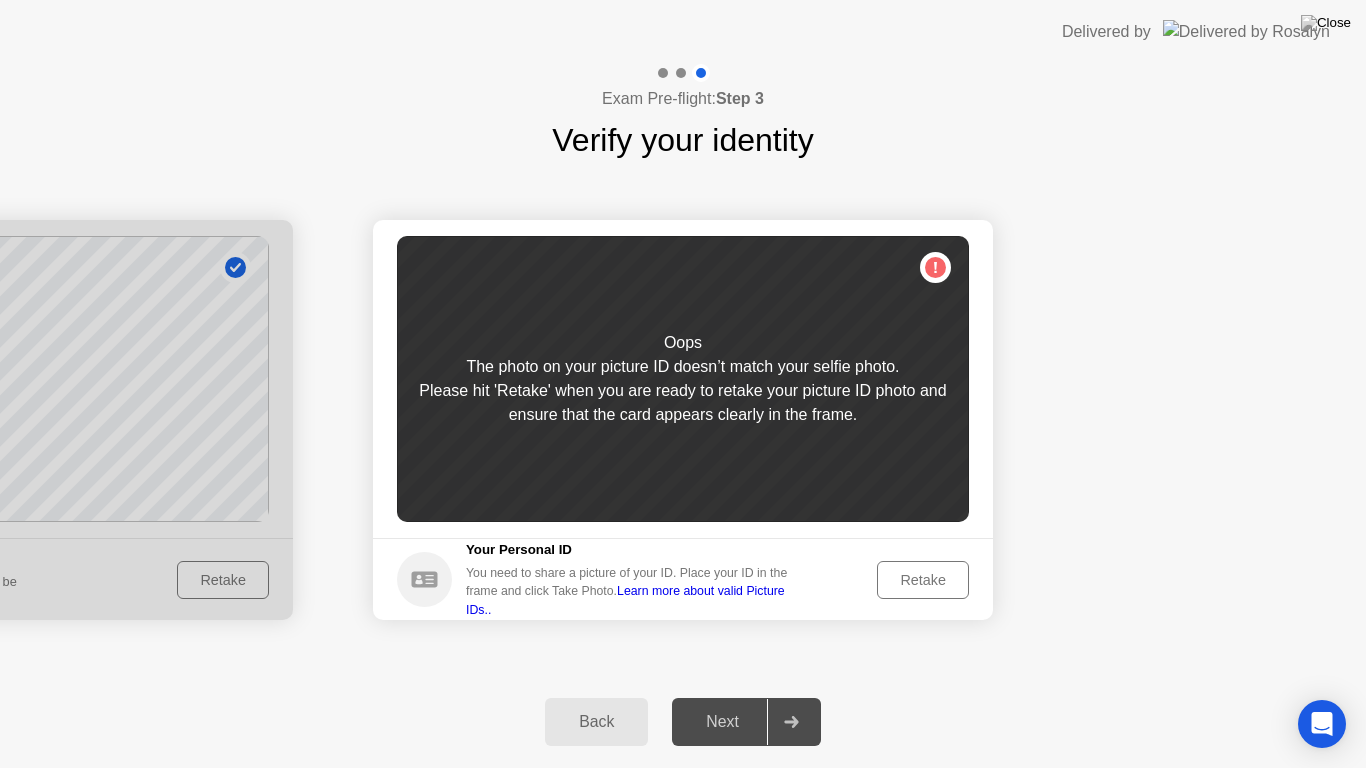 click on "Oops The photo on your picture ID doesn’t match your selfie photo. Please hit 'Retake' when you are ready to retake your picture ID photo and ensure that the card appears clearly in the frame." 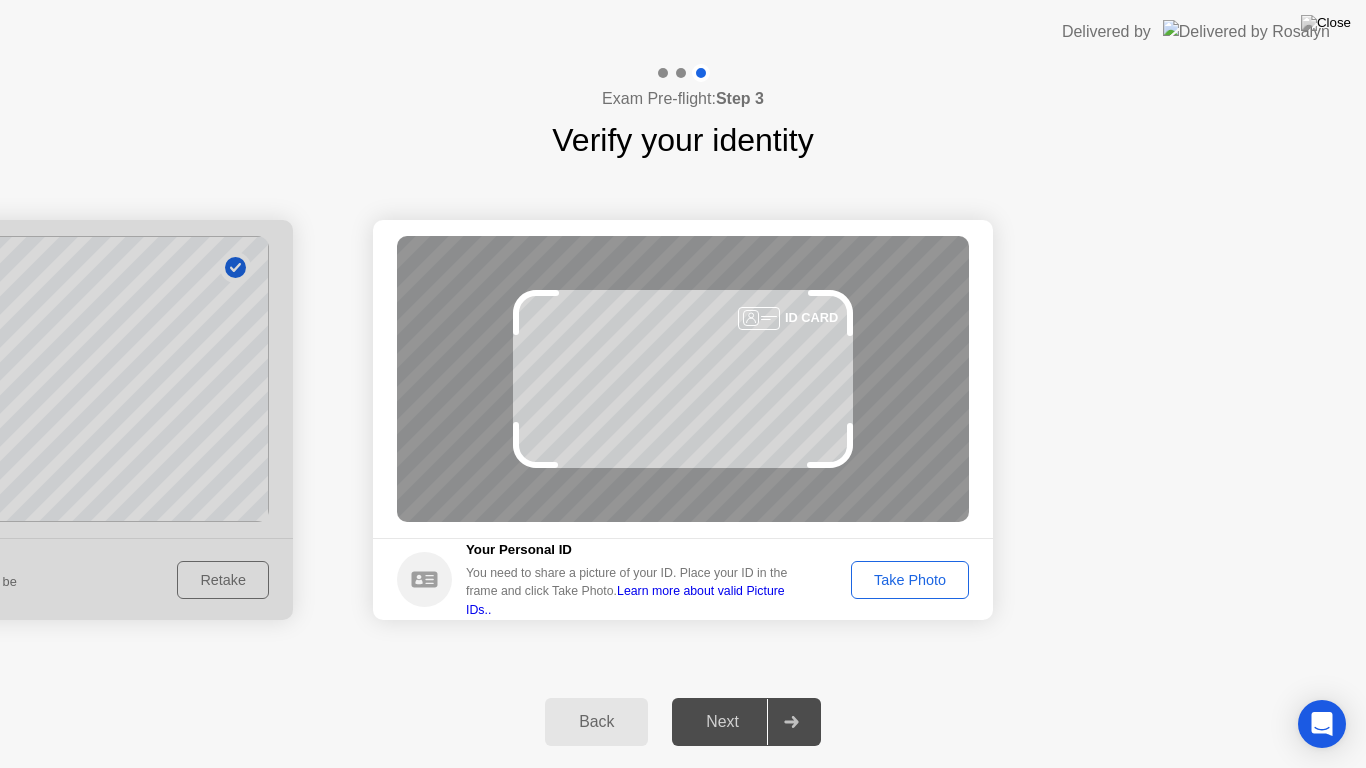 click on "Take Photo" 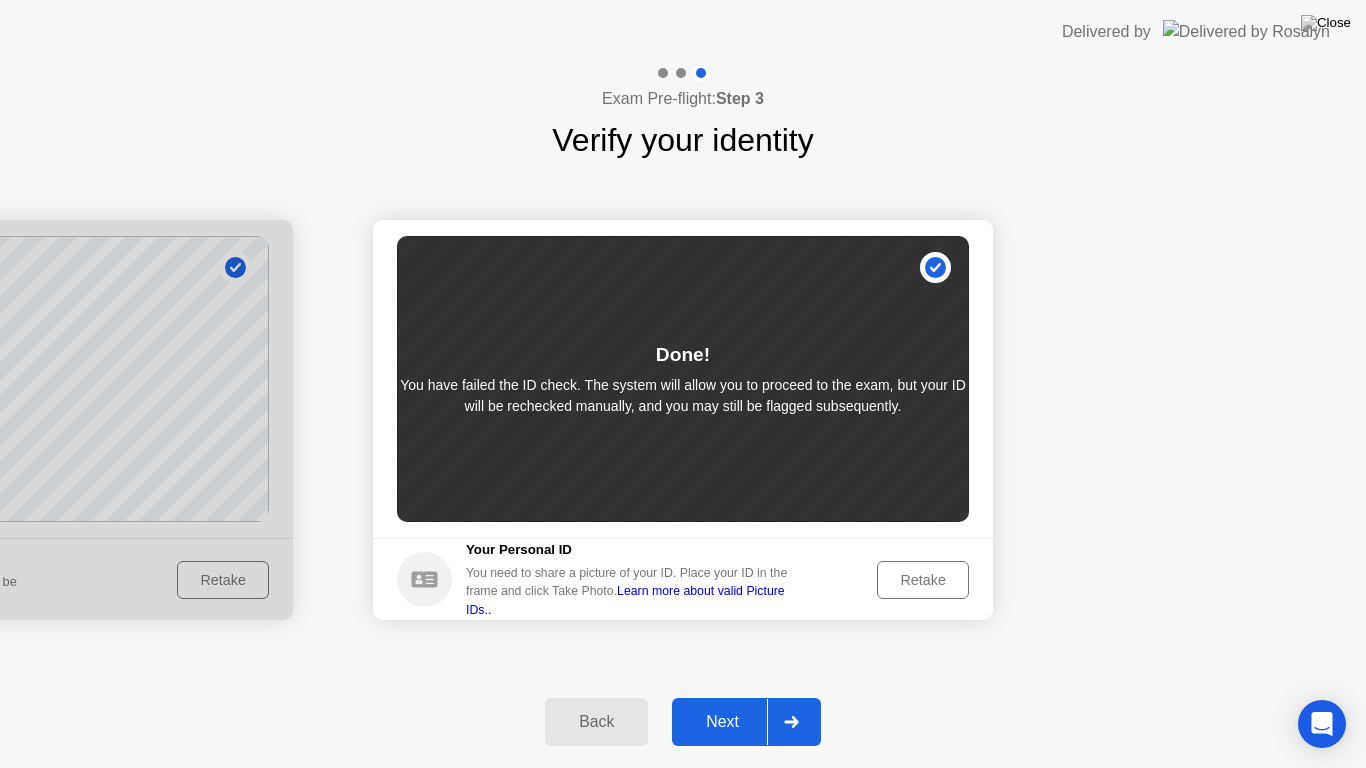 click on "Retake" 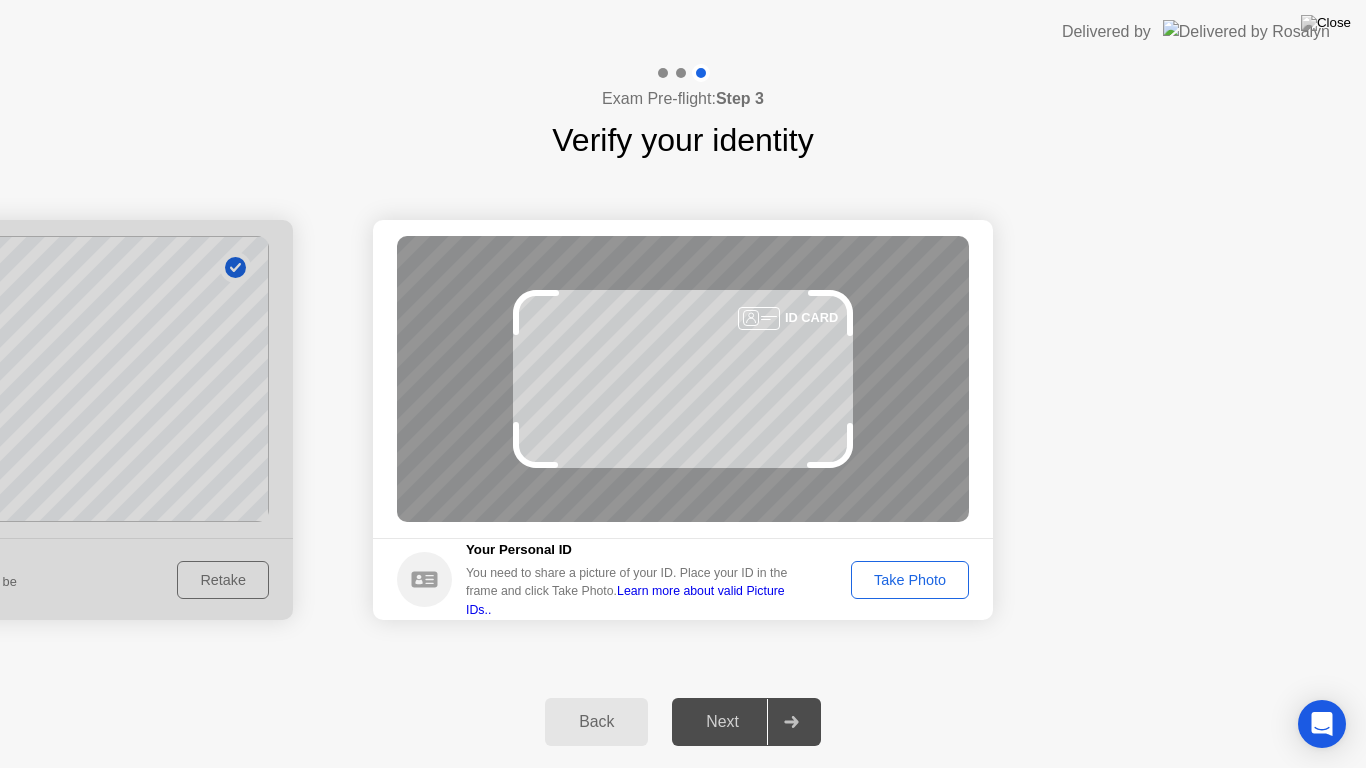 click on "Take Photo" 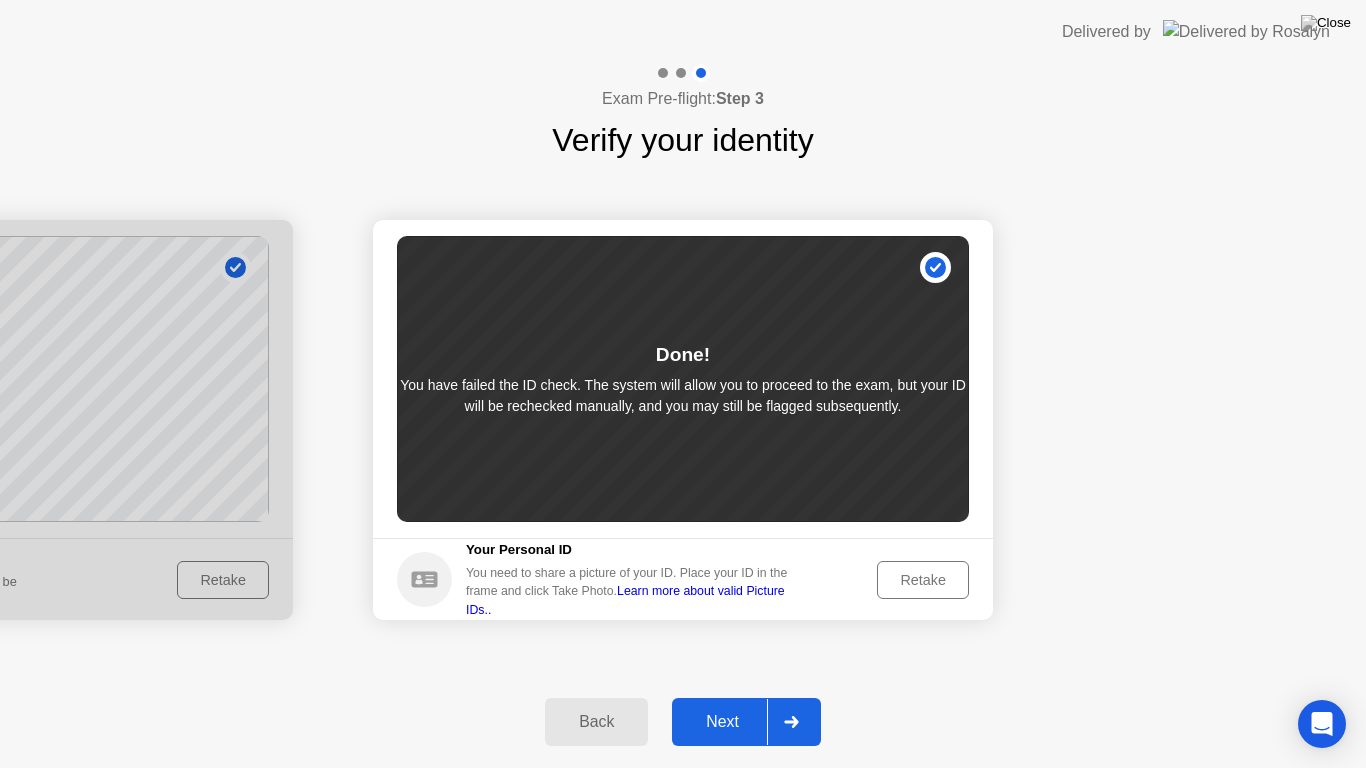 click 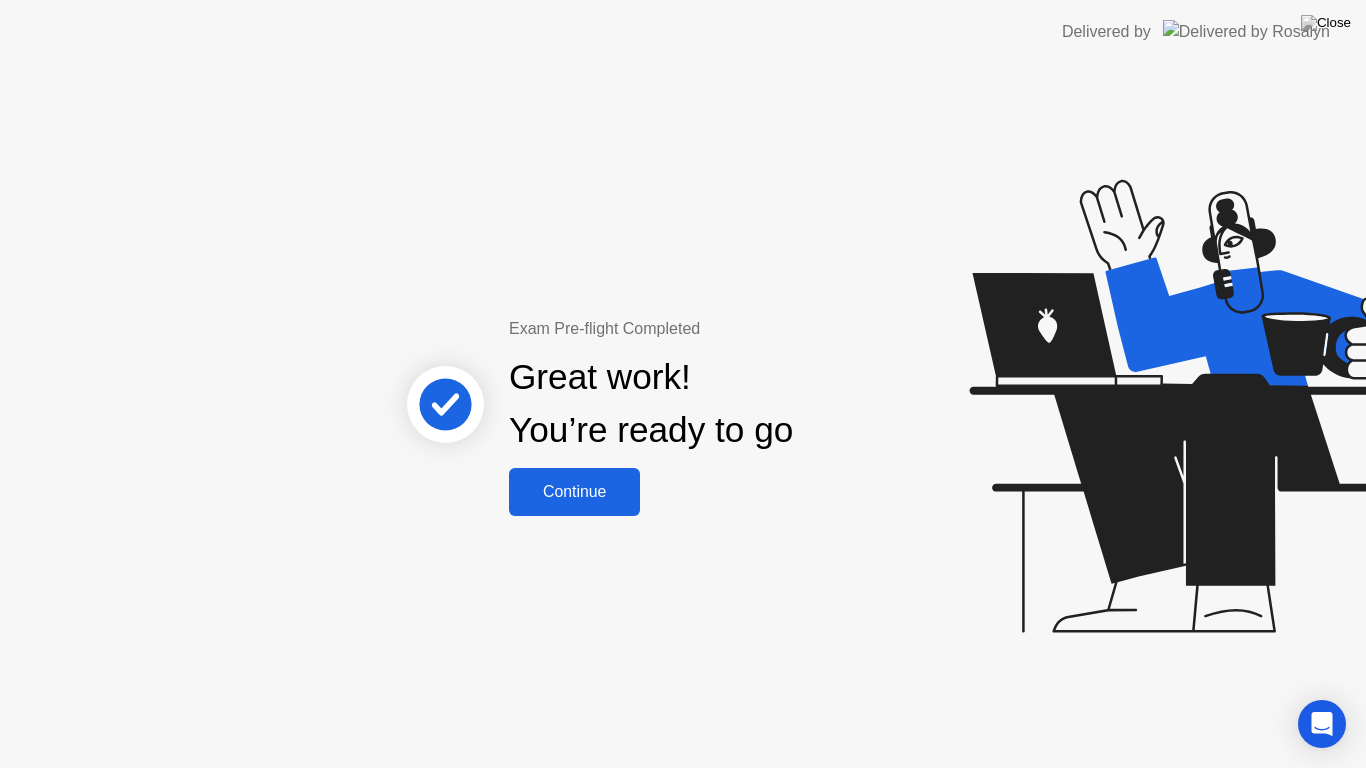 click on "Continue" 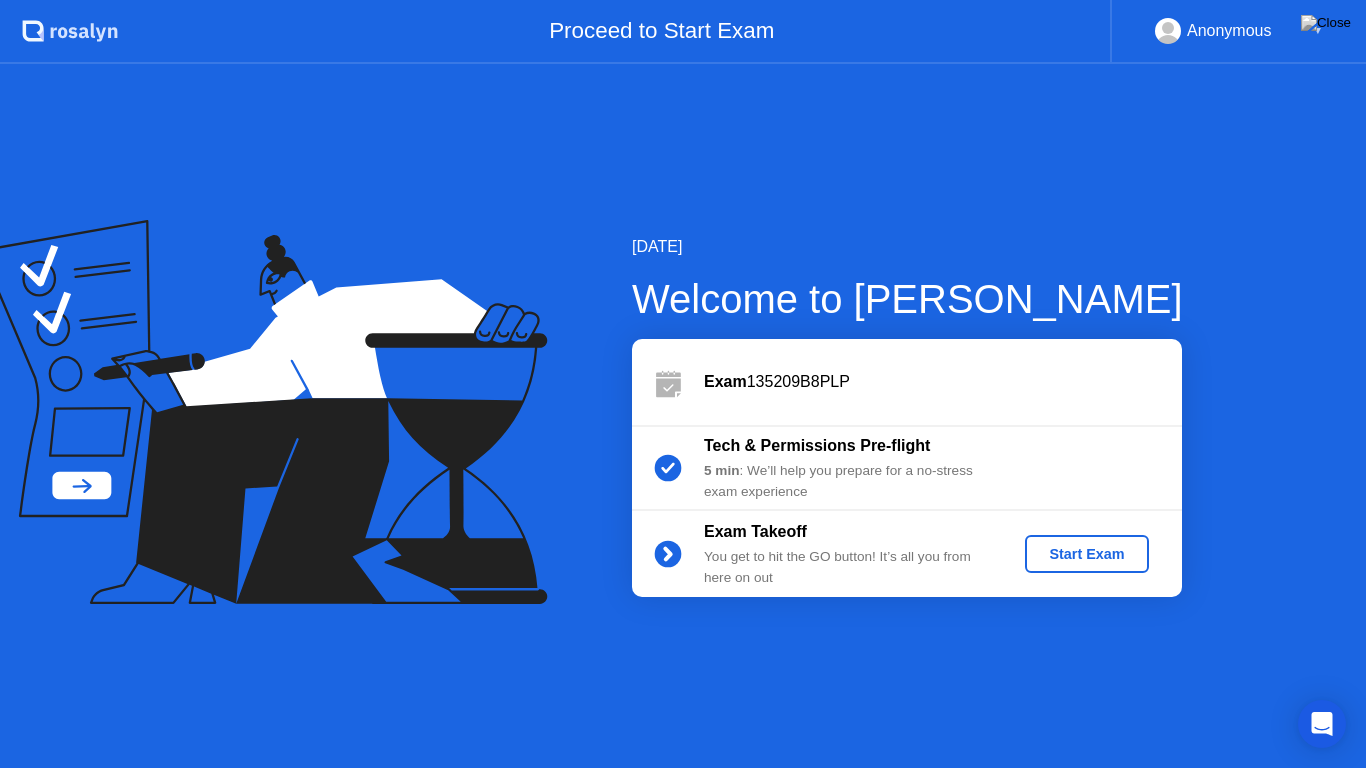 click on "Start Exam" 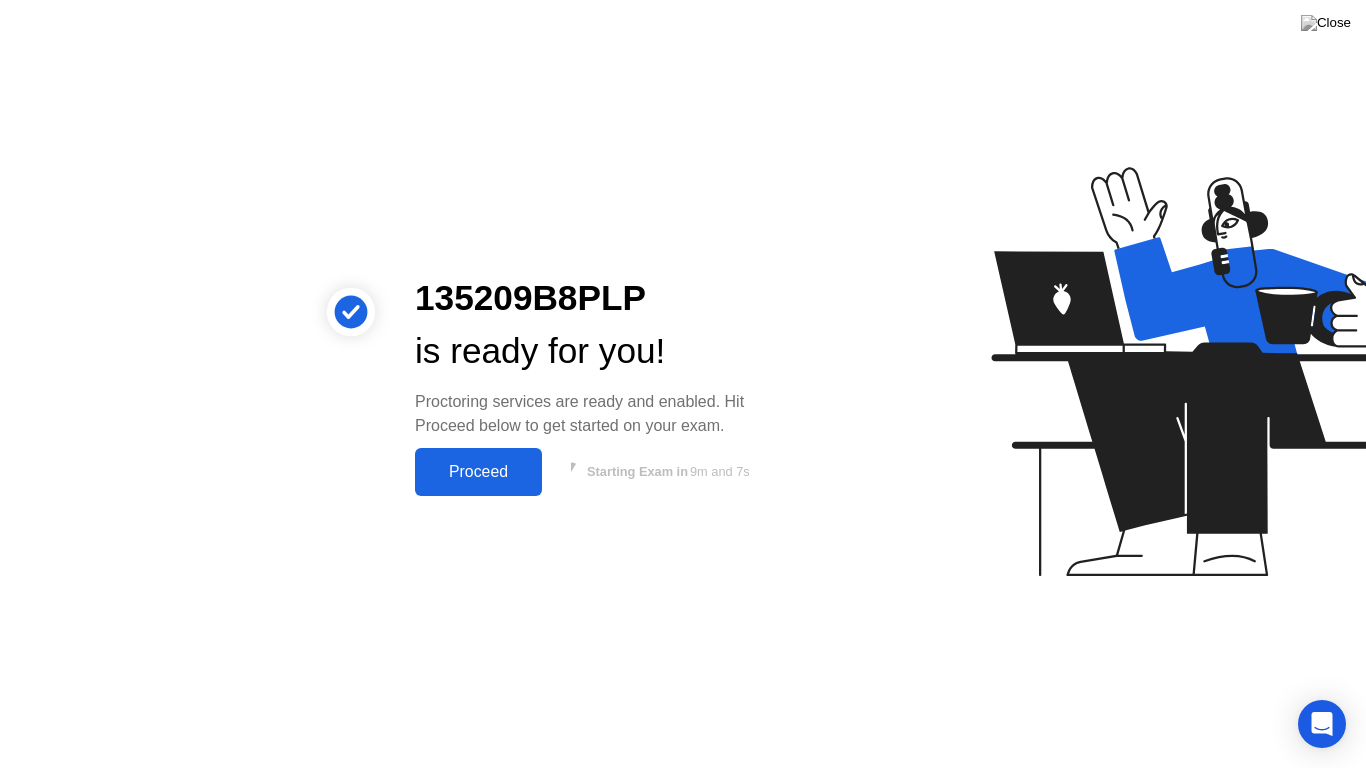 click on "Proceed" 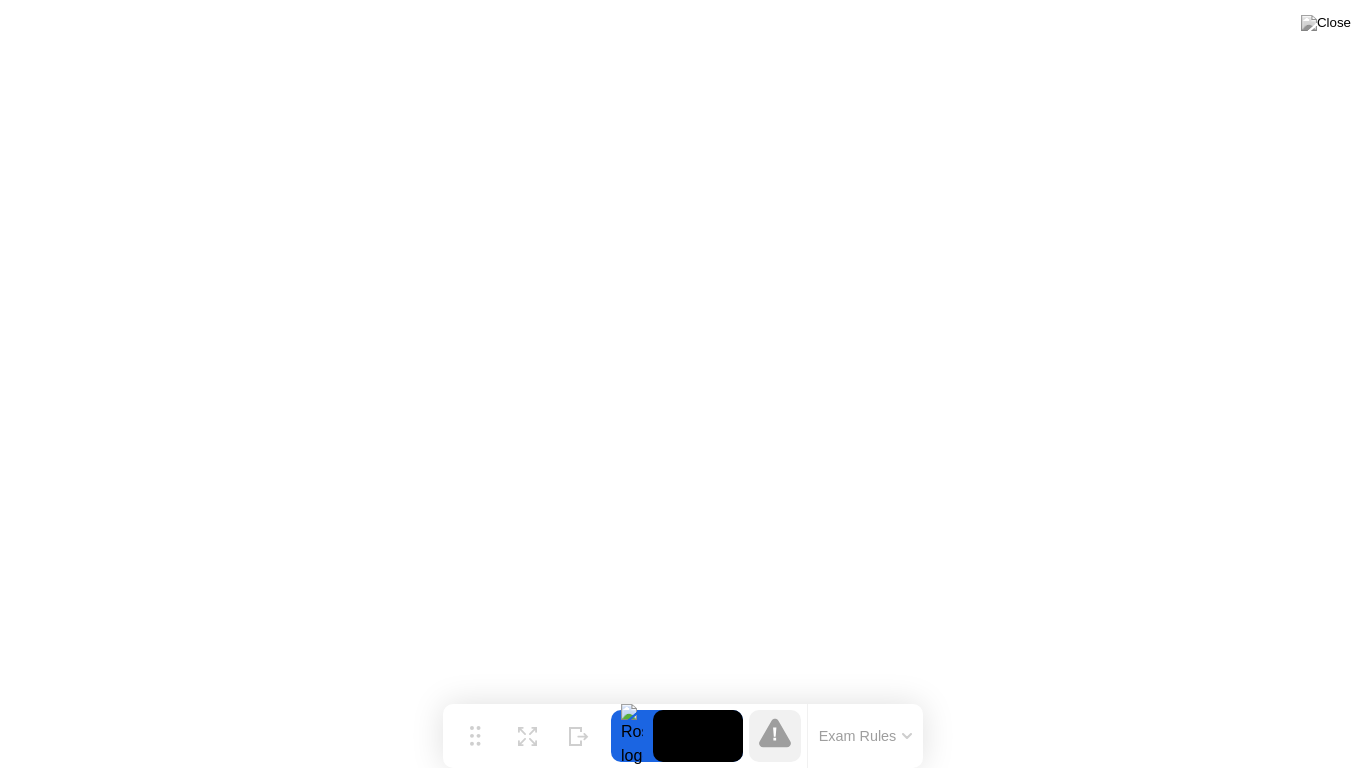 click 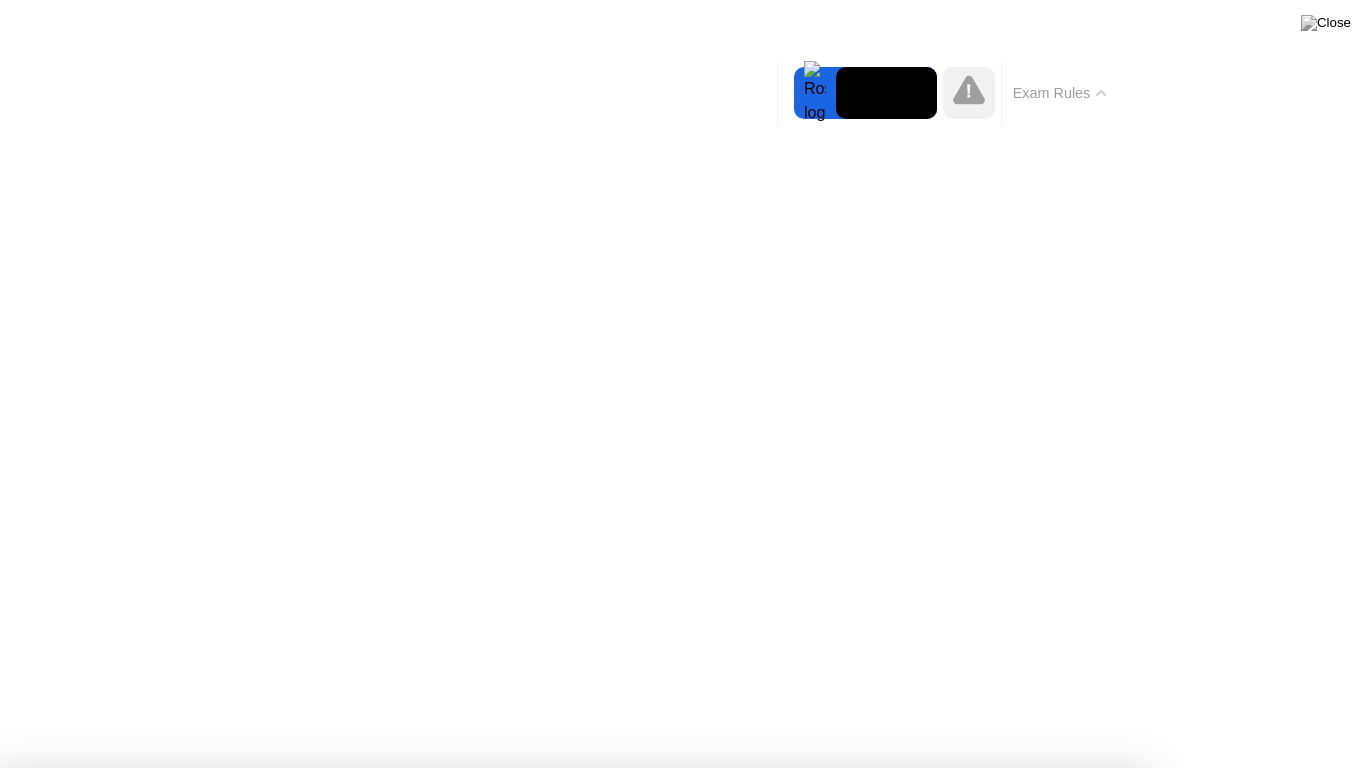 click on "Got it!" at bounding box center (574, 1375) 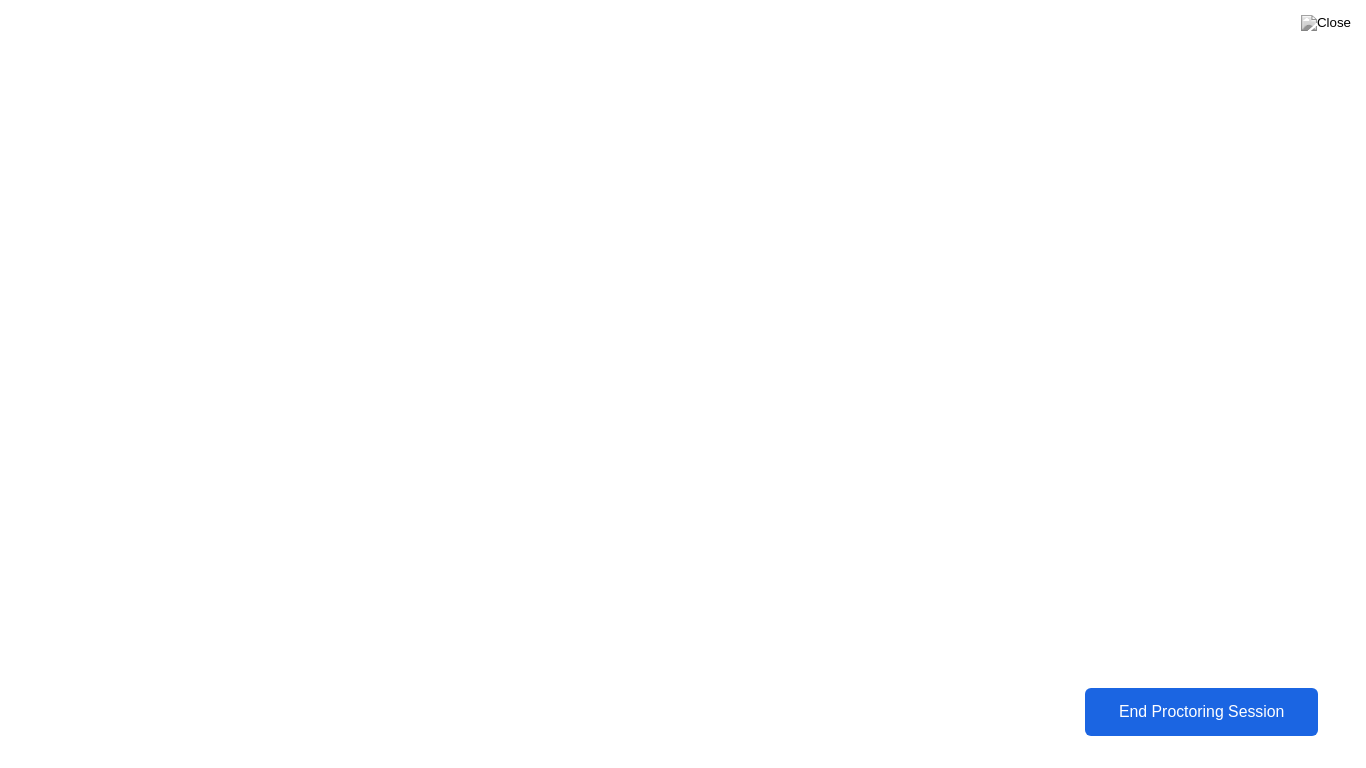 click on "End Proctoring Session" 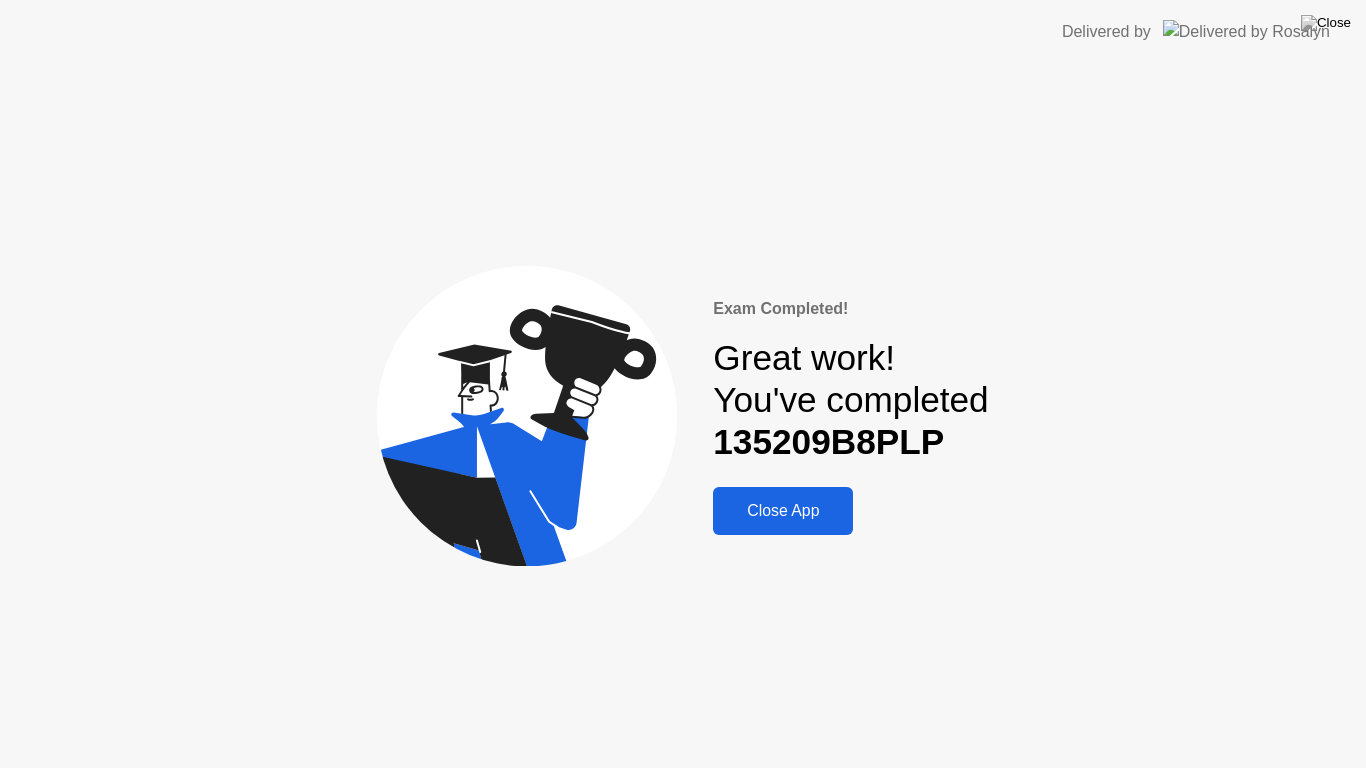 click on "Close App" 